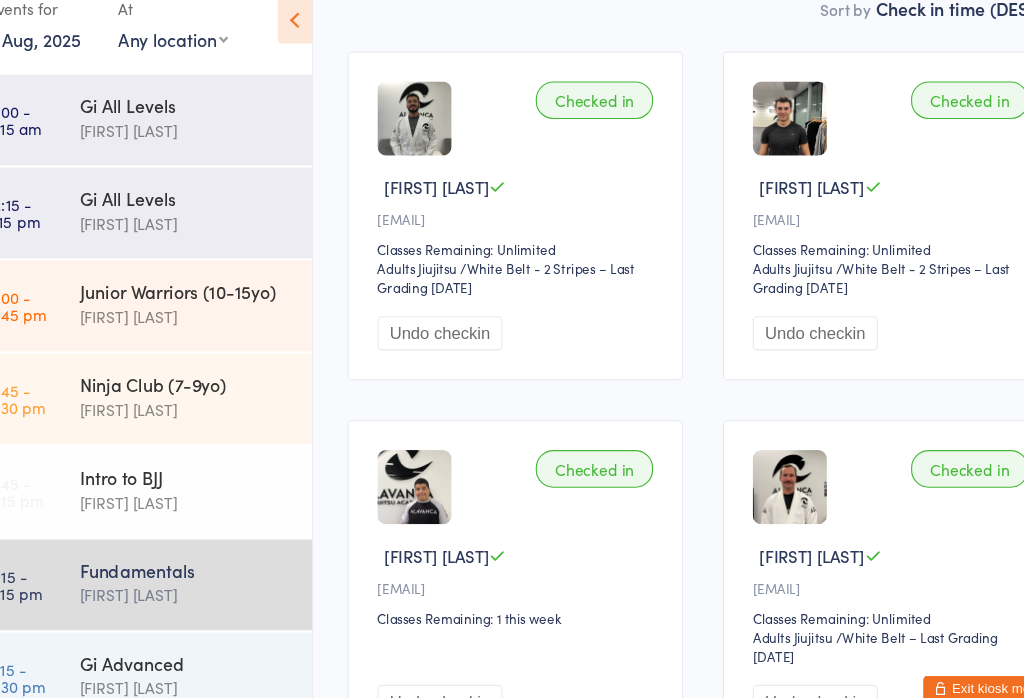 scroll, scrollTop: 552, scrollLeft: 213, axis: both 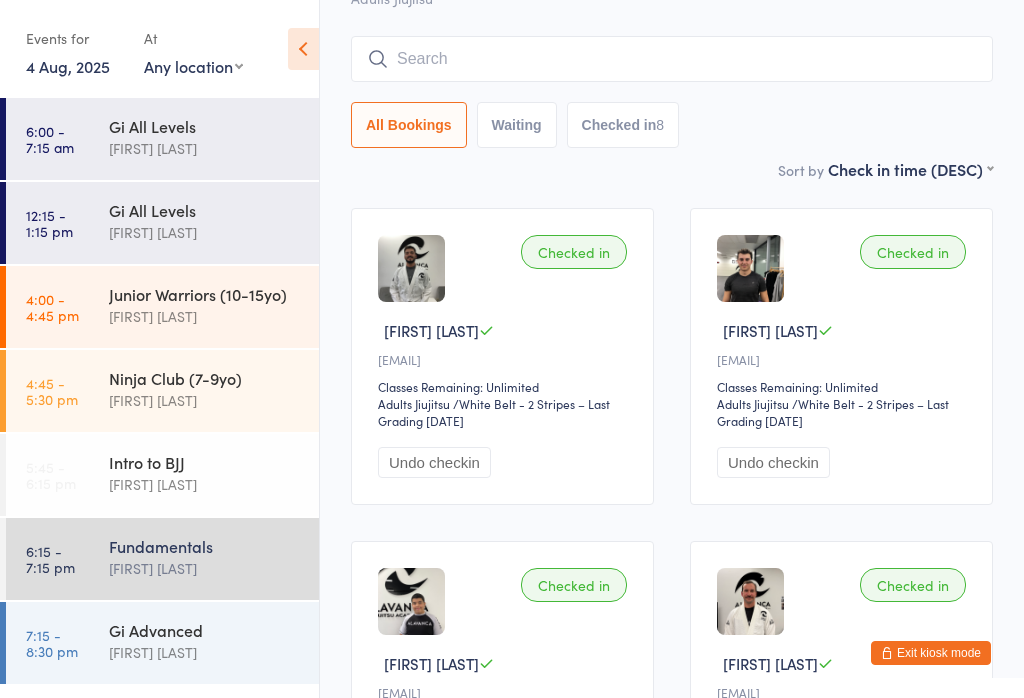 click at bounding box center (672, 59) 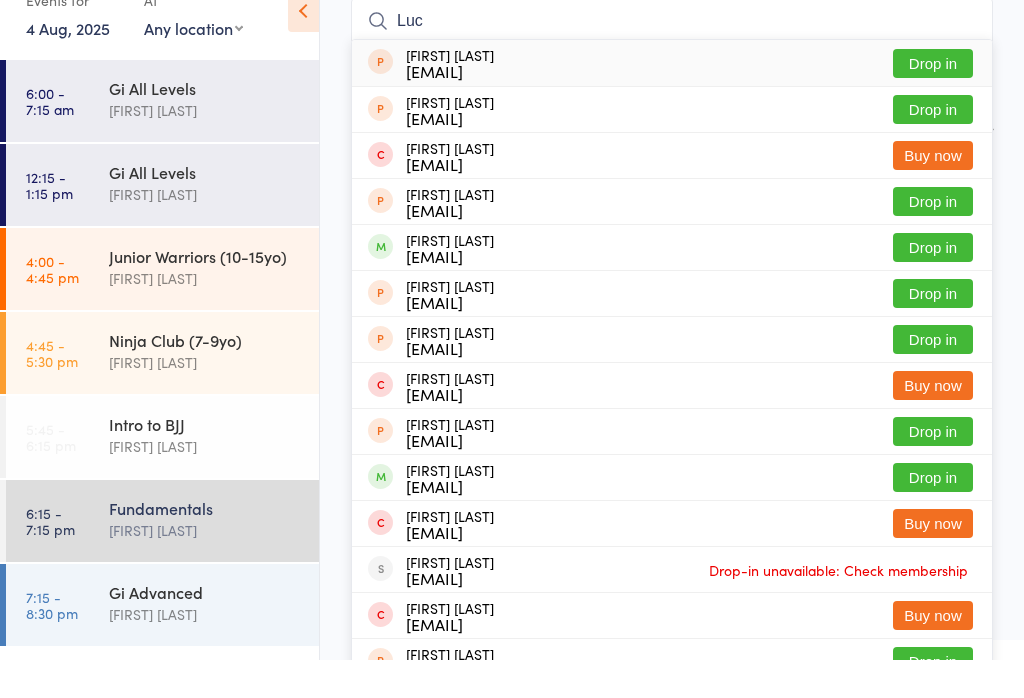 type on "Luca" 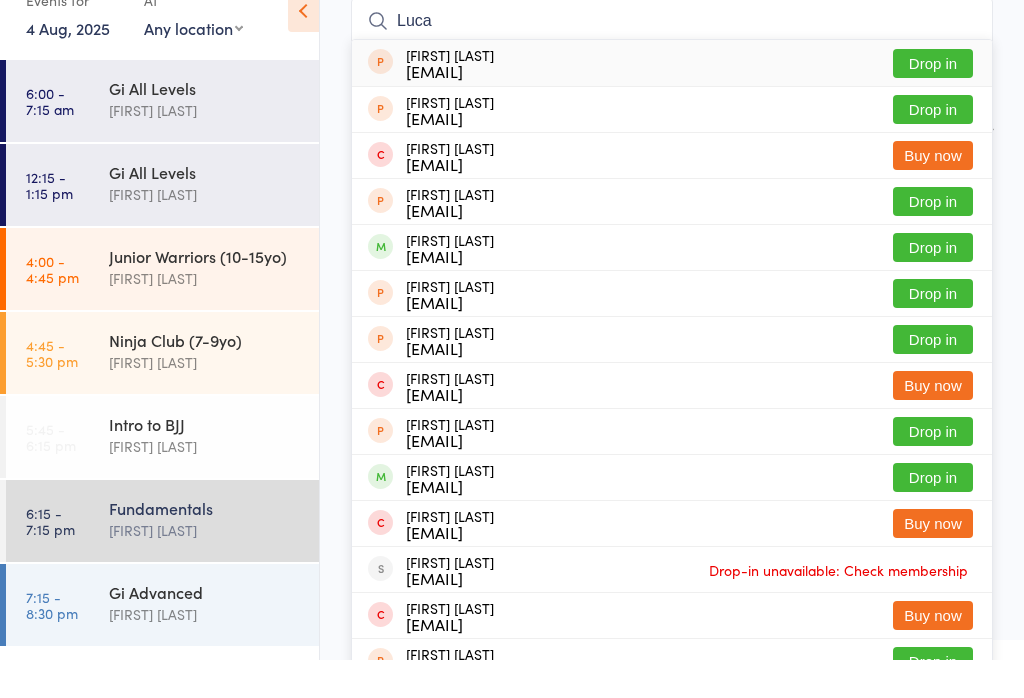 type 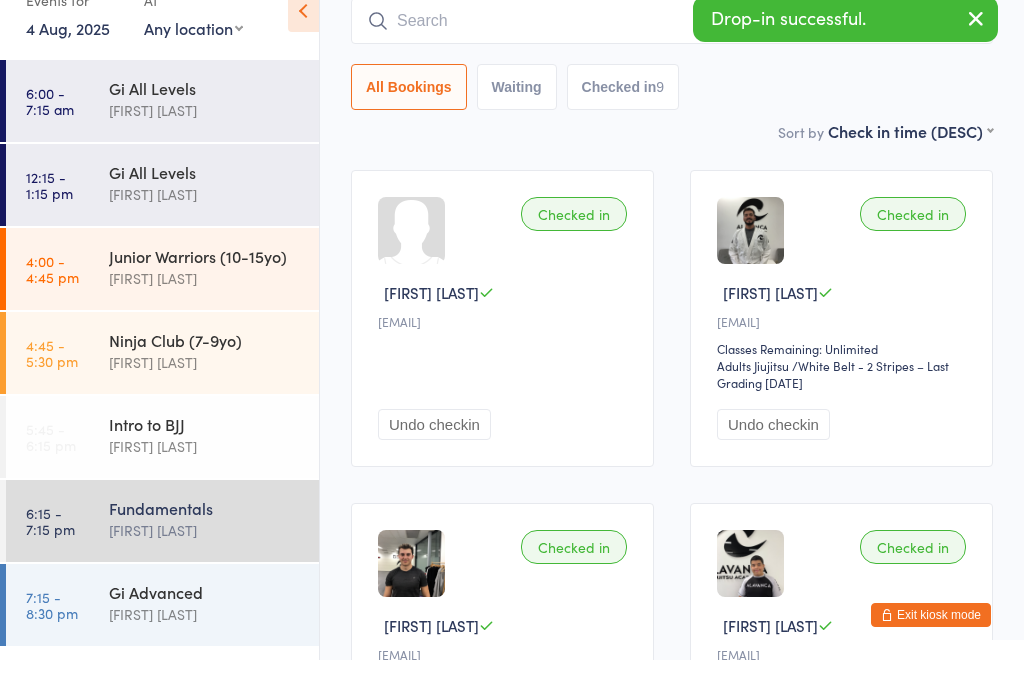 click at bounding box center (976, 56) 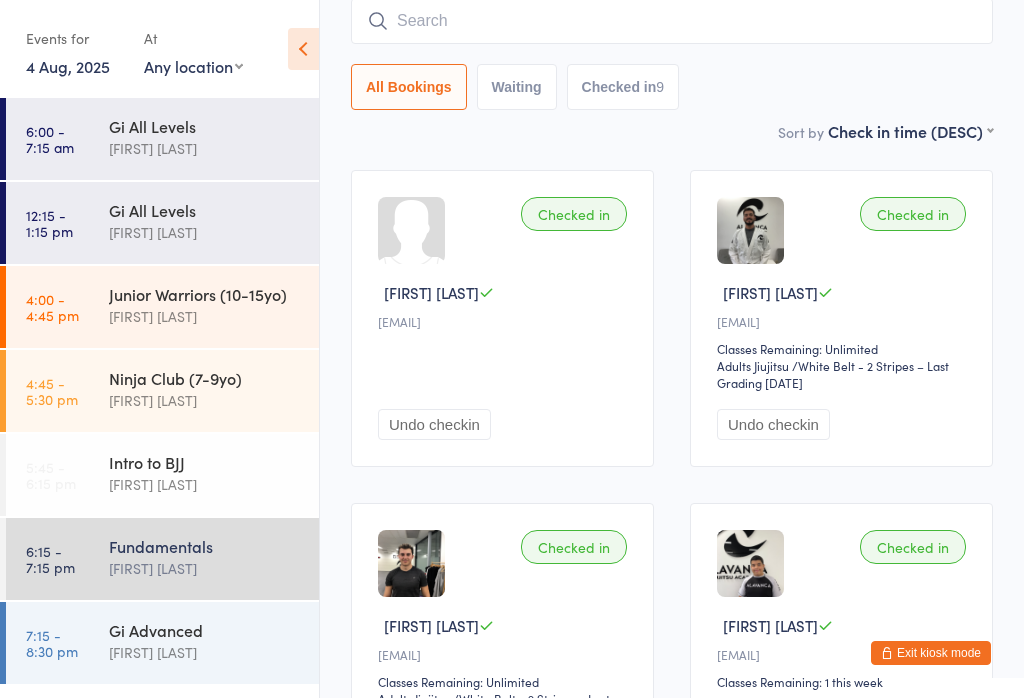 click on "Checked in Henrique T  h••••••••••••••o@hotmail.com Classes Remaining: Unlimited Adults Jiujitsu  Adults Jiujitsu   /  White Belt - 2 Stripes – Last Grading Apr 4, 2025   Undo checkin" at bounding box center (841, 318) 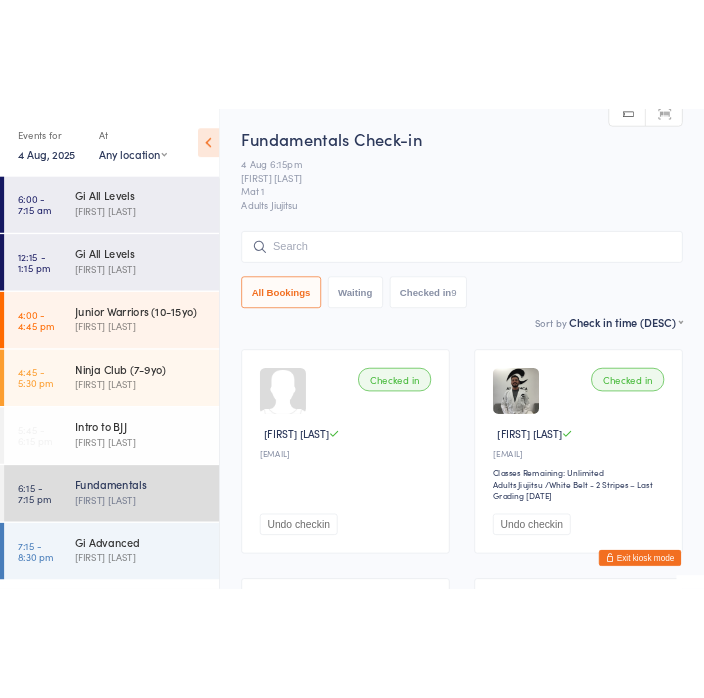 scroll, scrollTop: 0, scrollLeft: 0, axis: both 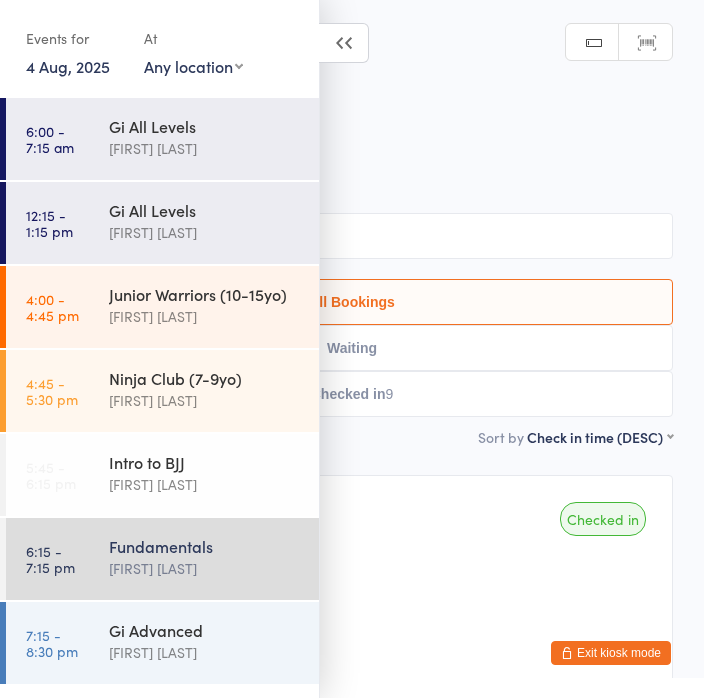 click at bounding box center [344, 43] 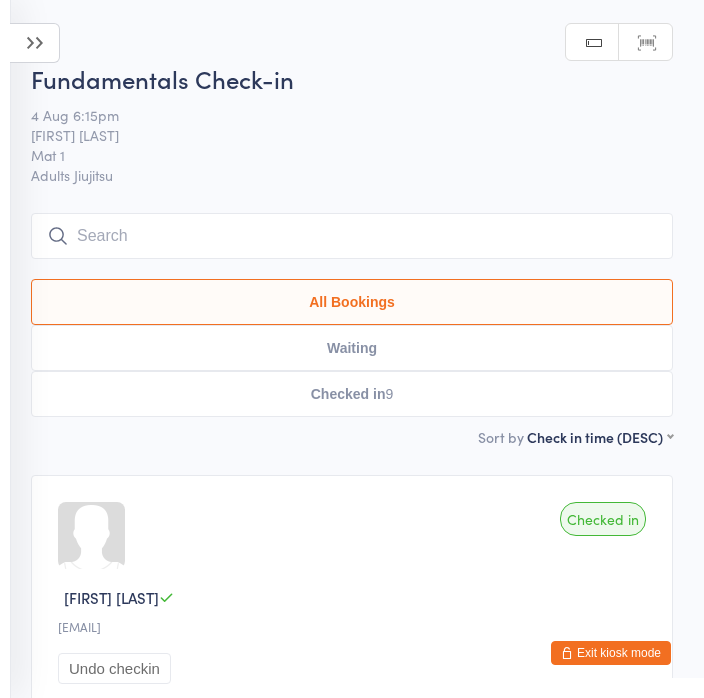 click at bounding box center [35, 43] 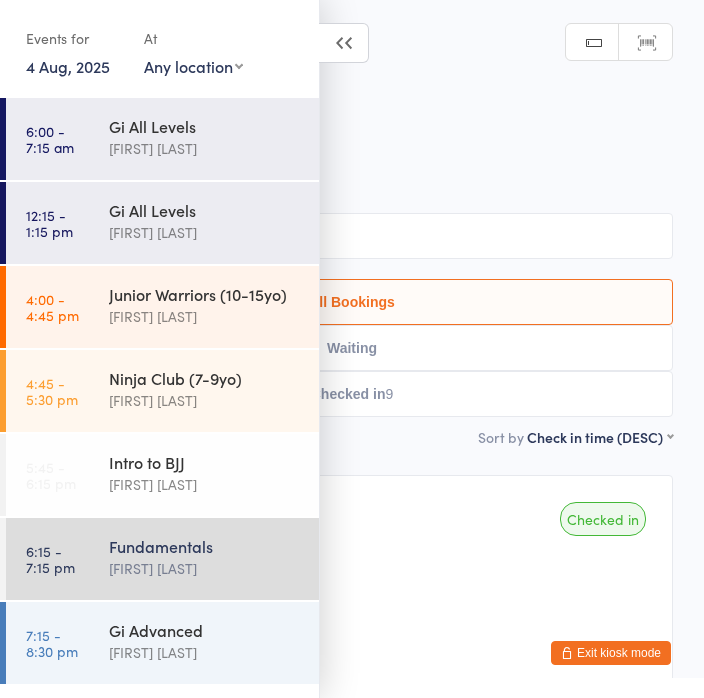 click at bounding box center [352, 236] 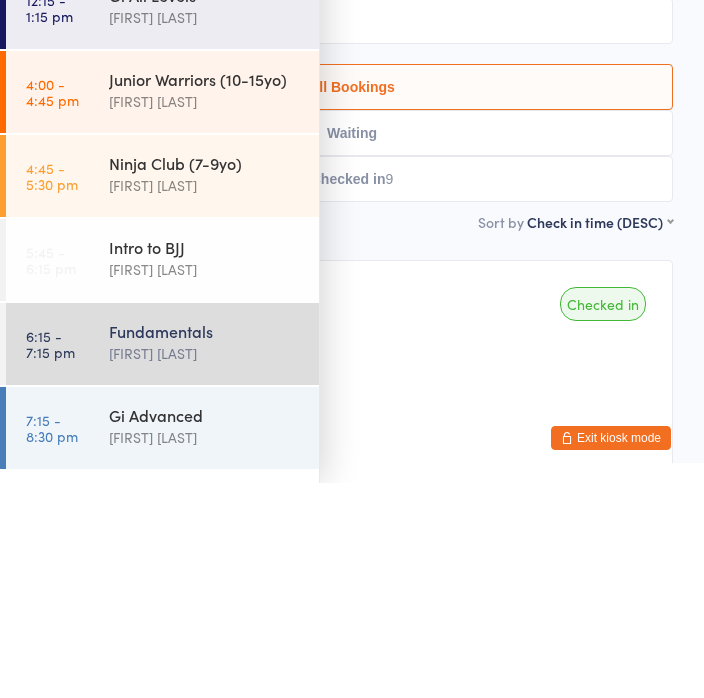 scroll, scrollTop: 215, scrollLeft: 0, axis: vertical 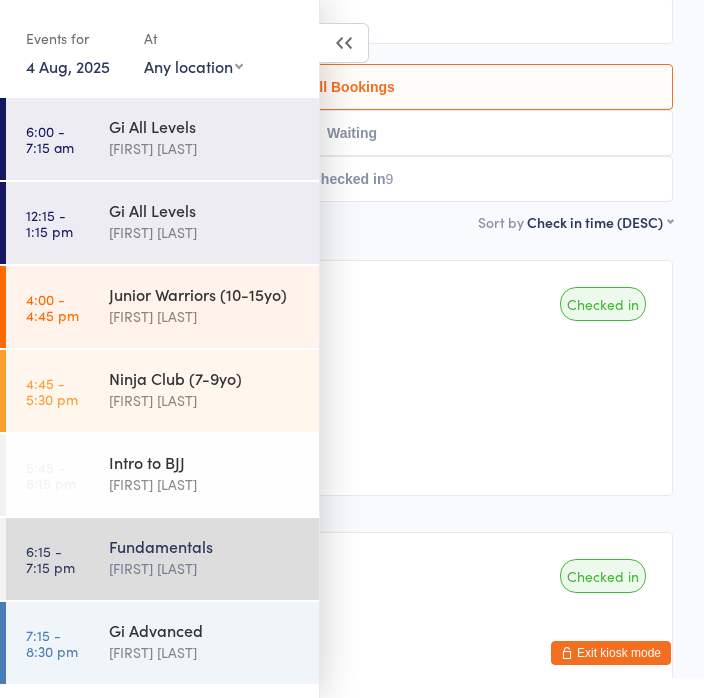 click at bounding box center [344, 43] 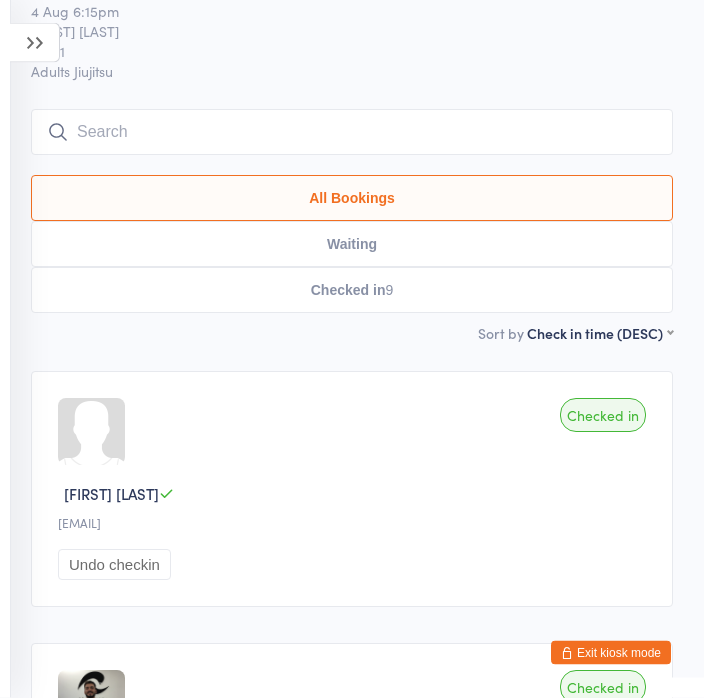 scroll, scrollTop: 0, scrollLeft: 0, axis: both 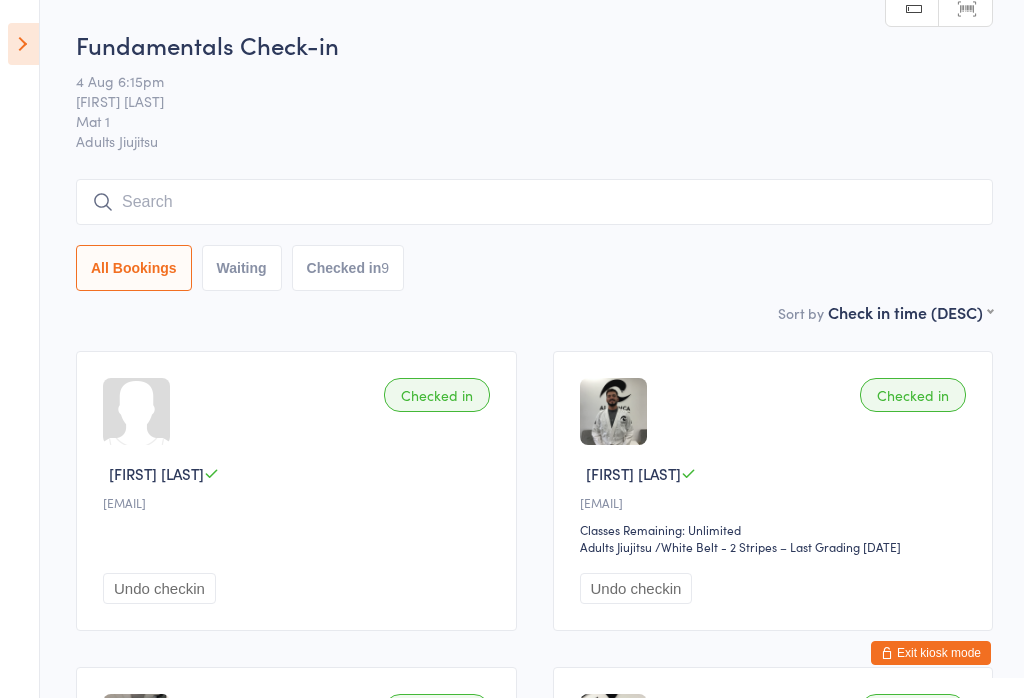 click at bounding box center (534, 202) 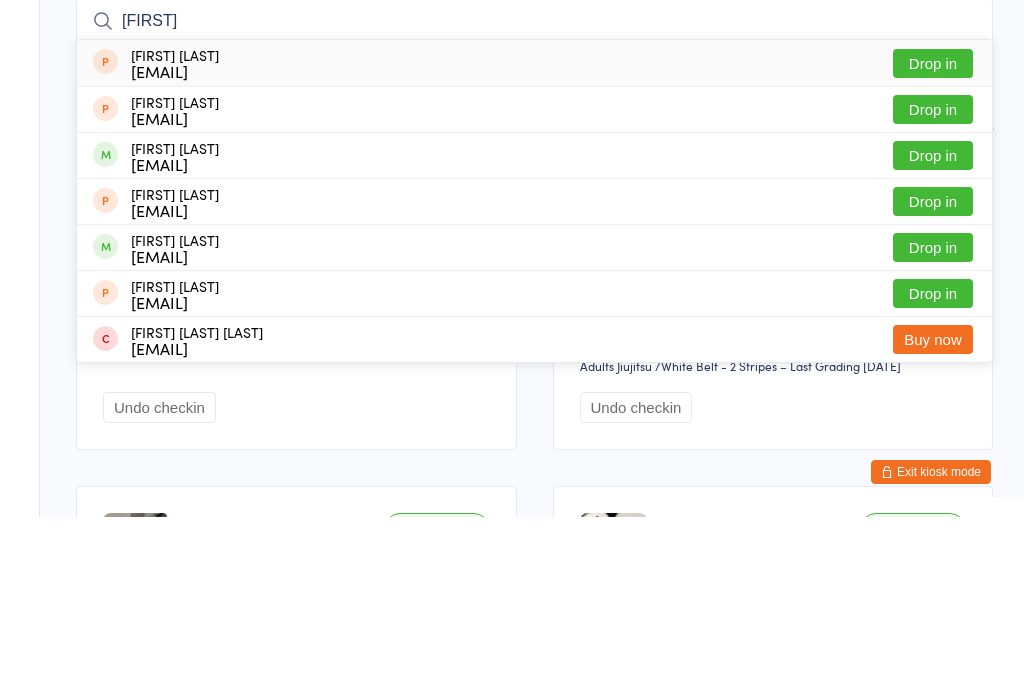 type on "Feli" 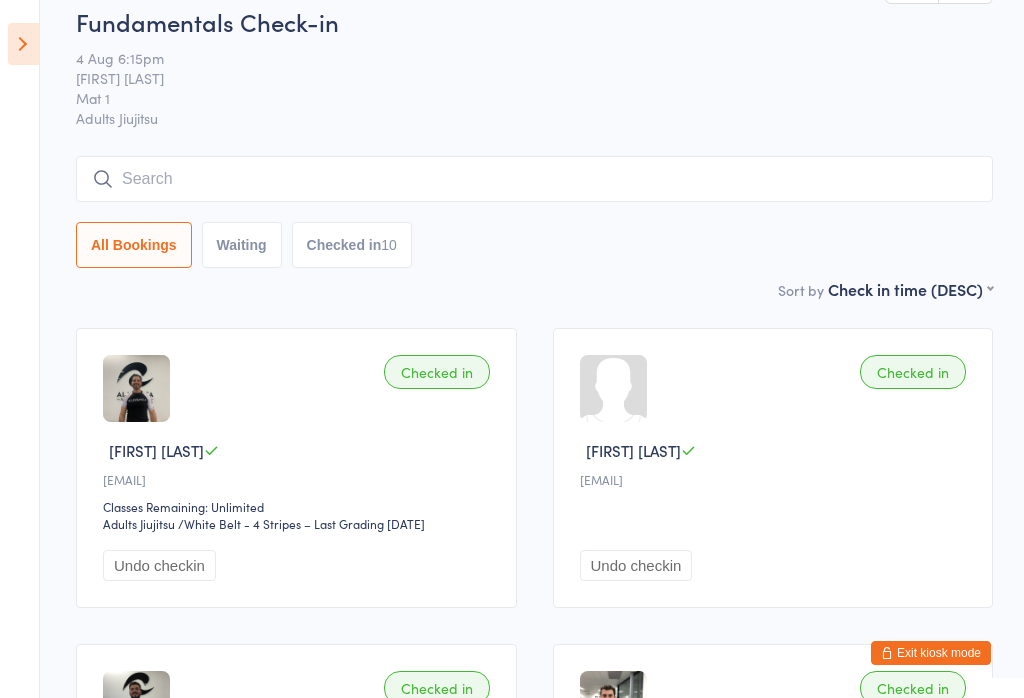 scroll, scrollTop: 0, scrollLeft: 0, axis: both 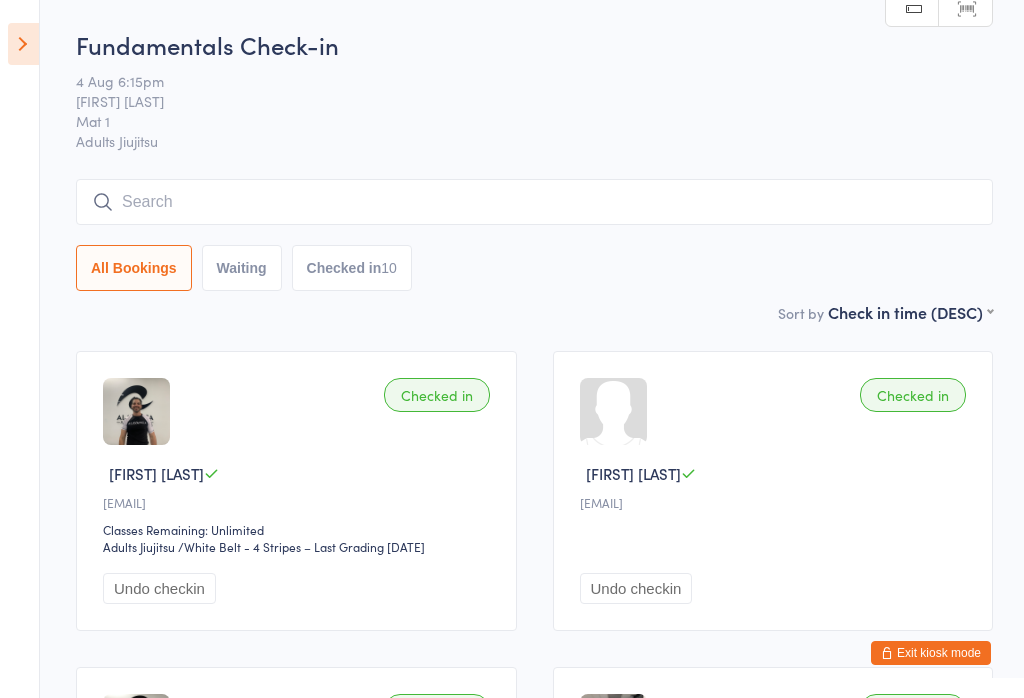 click on "Exit kiosk mode" at bounding box center (931, 653) 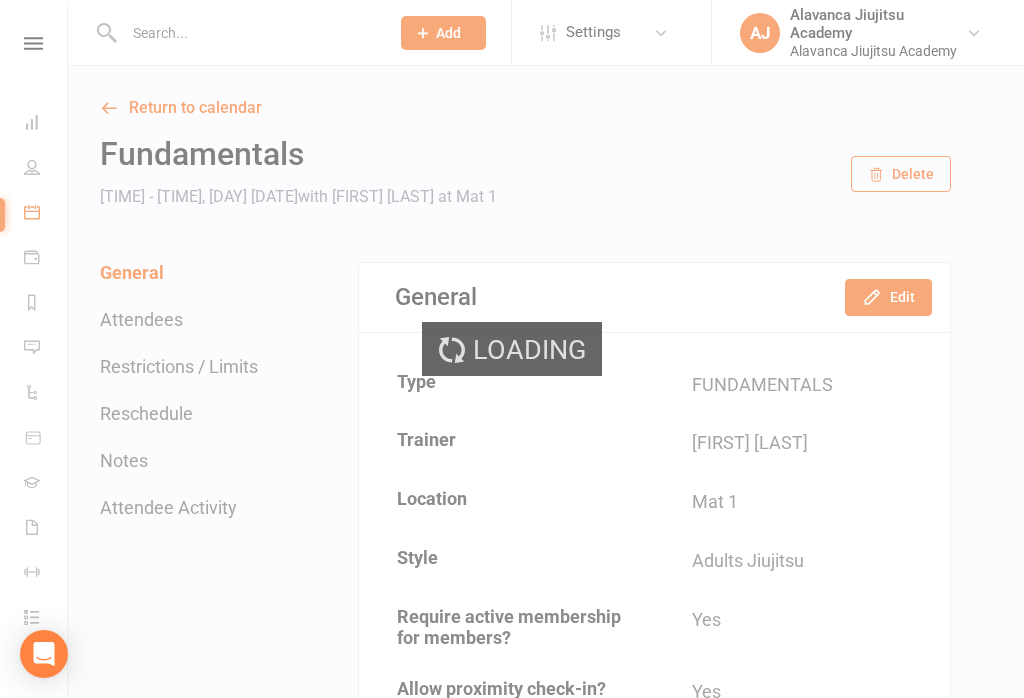 scroll, scrollTop: 0, scrollLeft: 0, axis: both 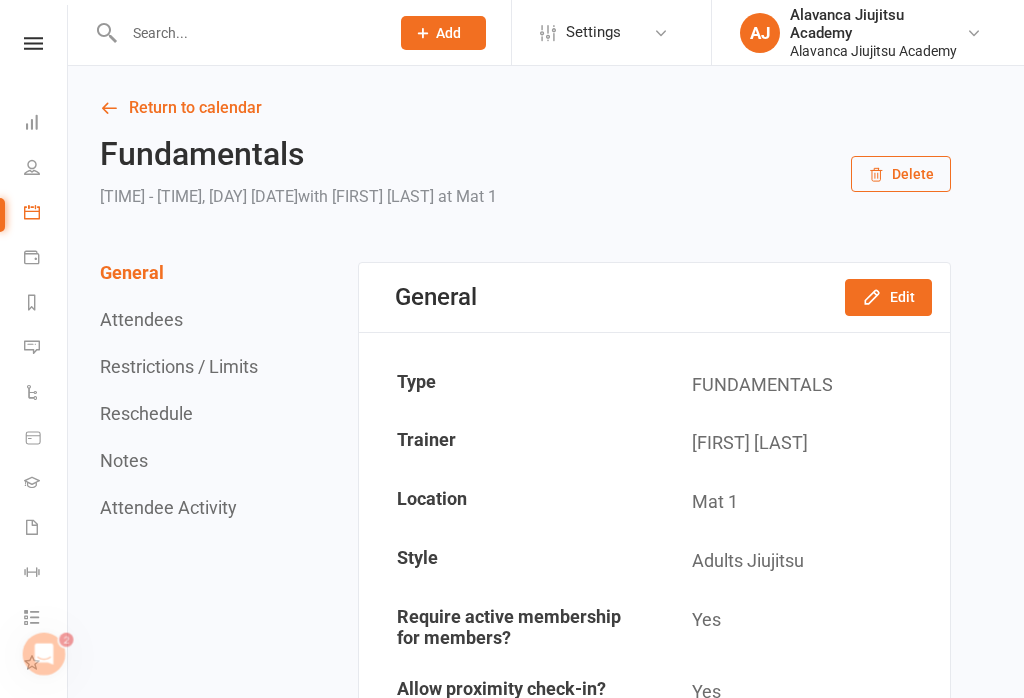 click at bounding box center (32, 122) 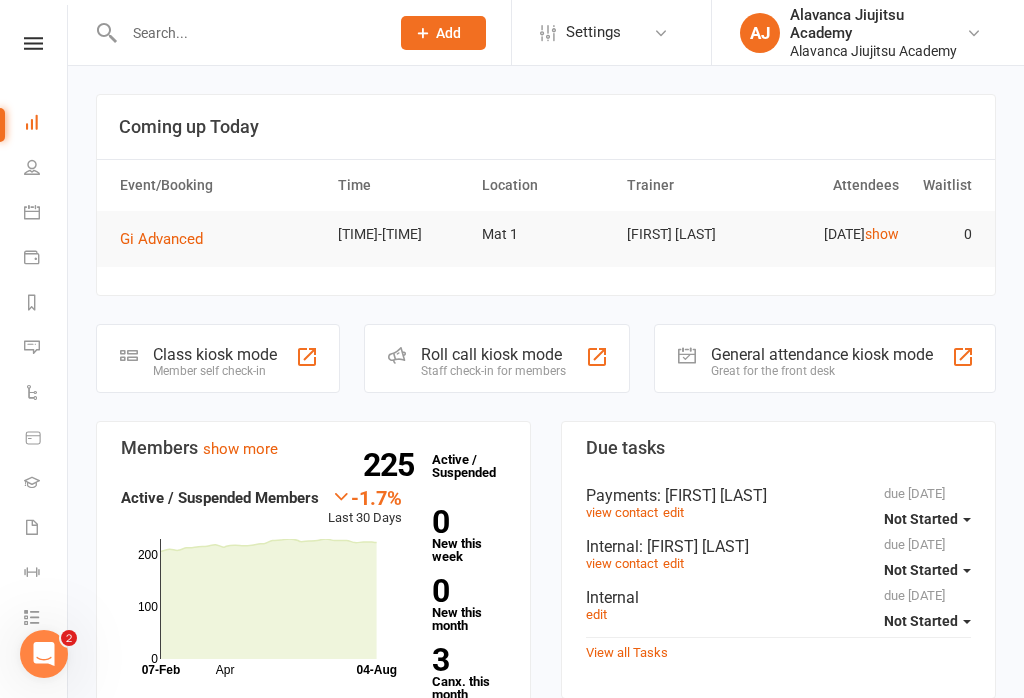 click on "Member self check-in" 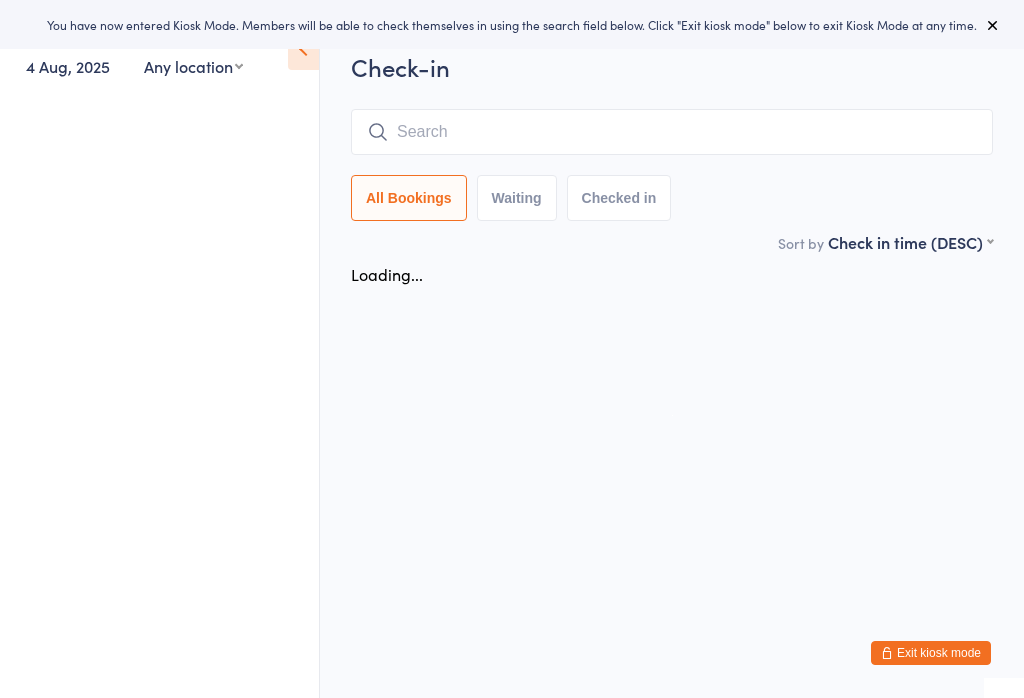 scroll, scrollTop: 0, scrollLeft: 0, axis: both 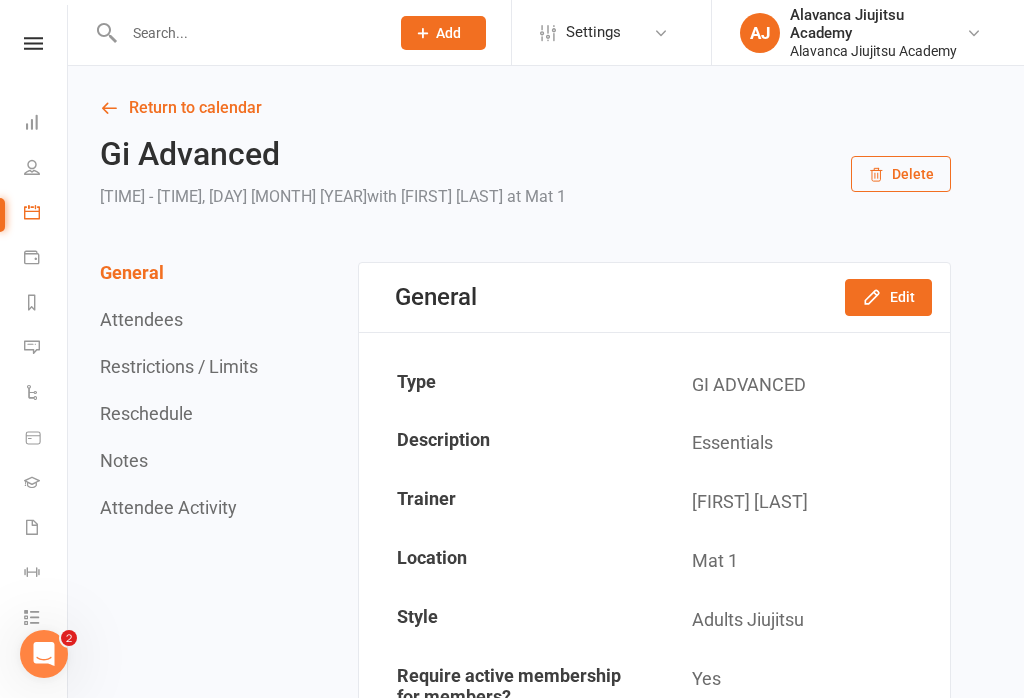 click on "Dashboard" at bounding box center [46, 124] 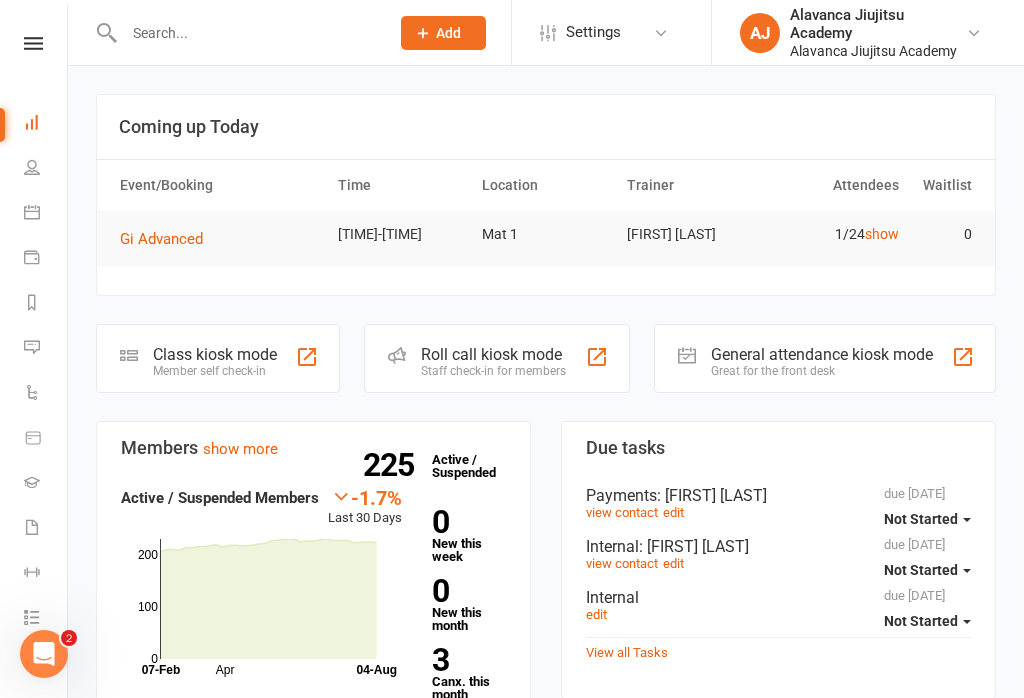 click on "Staff check-in for members" 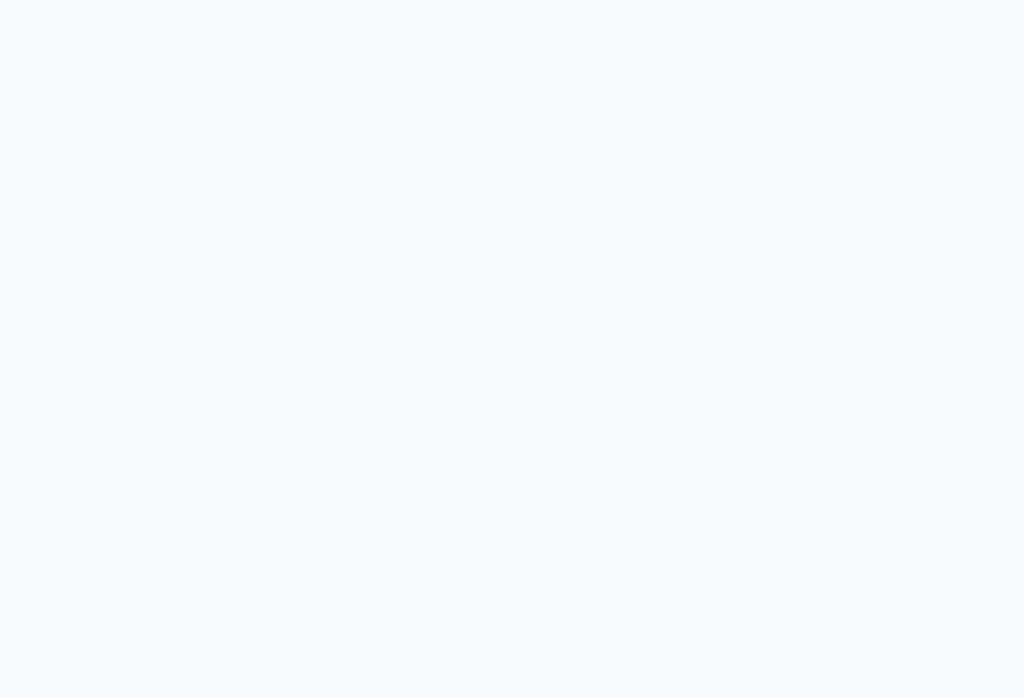 scroll, scrollTop: 0, scrollLeft: 0, axis: both 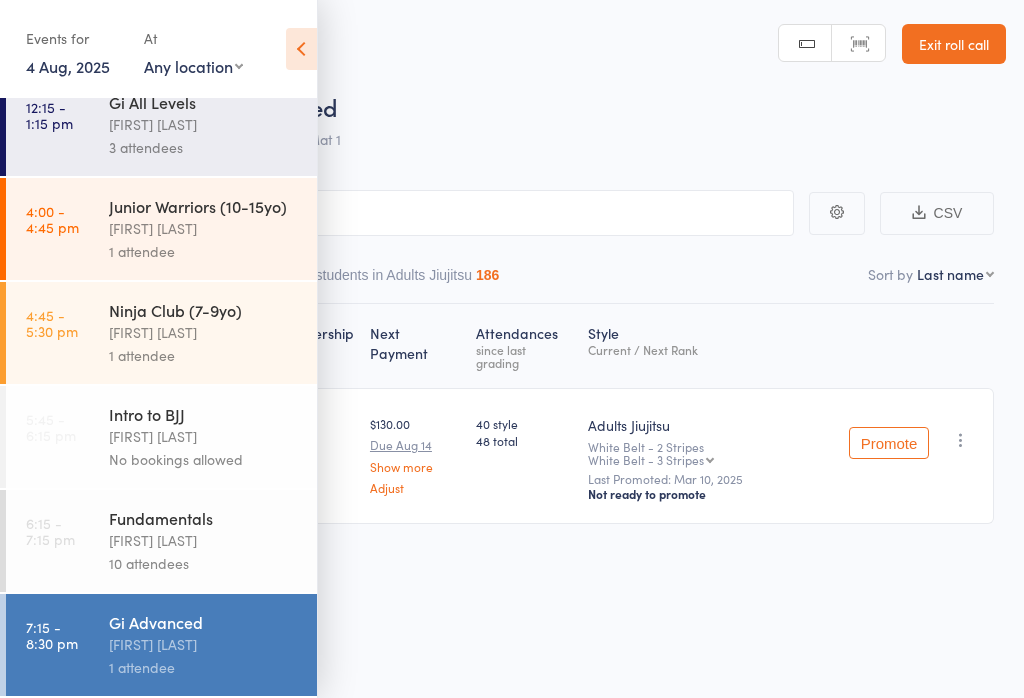 click on "[FIRST] [LAST]" at bounding box center [204, 540] 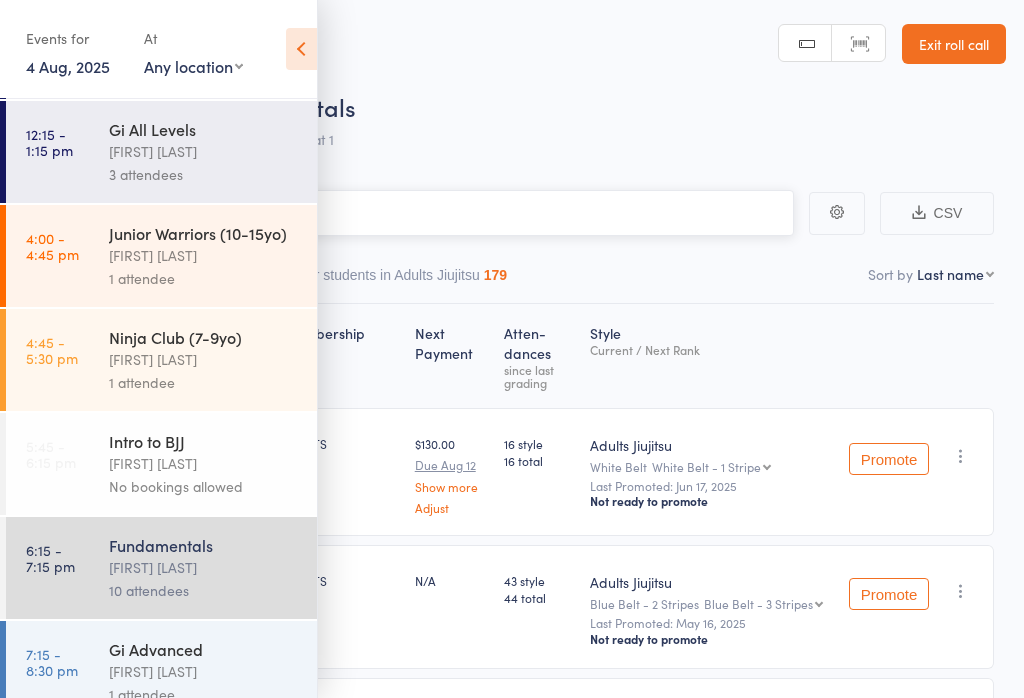 scroll, scrollTop: 101, scrollLeft: 0, axis: vertical 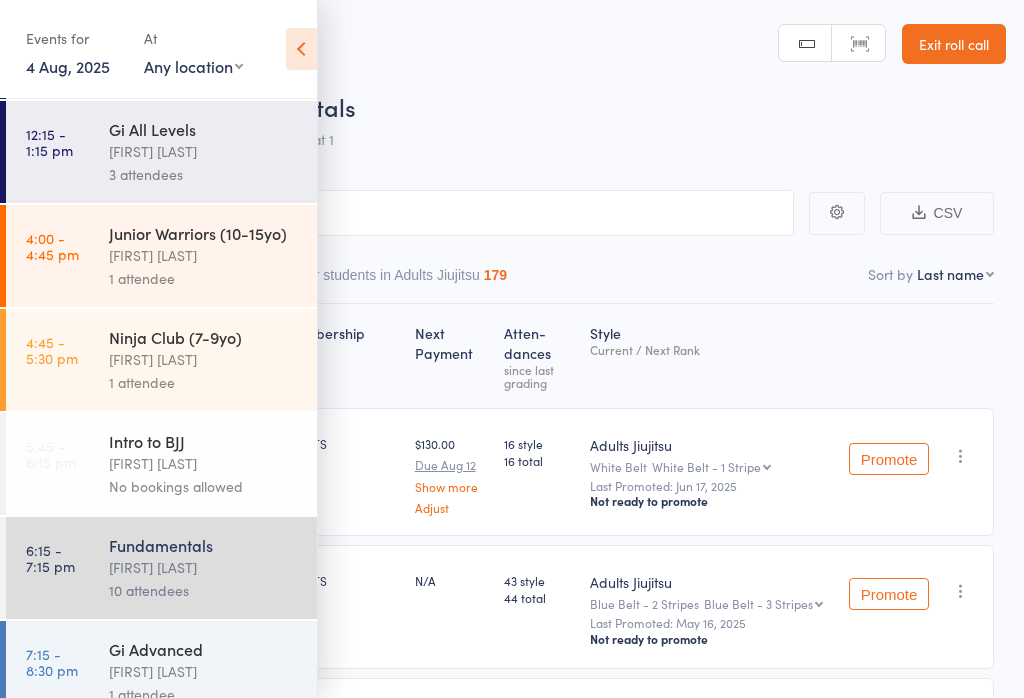 click on "Fundamentals" at bounding box center (204, 545) 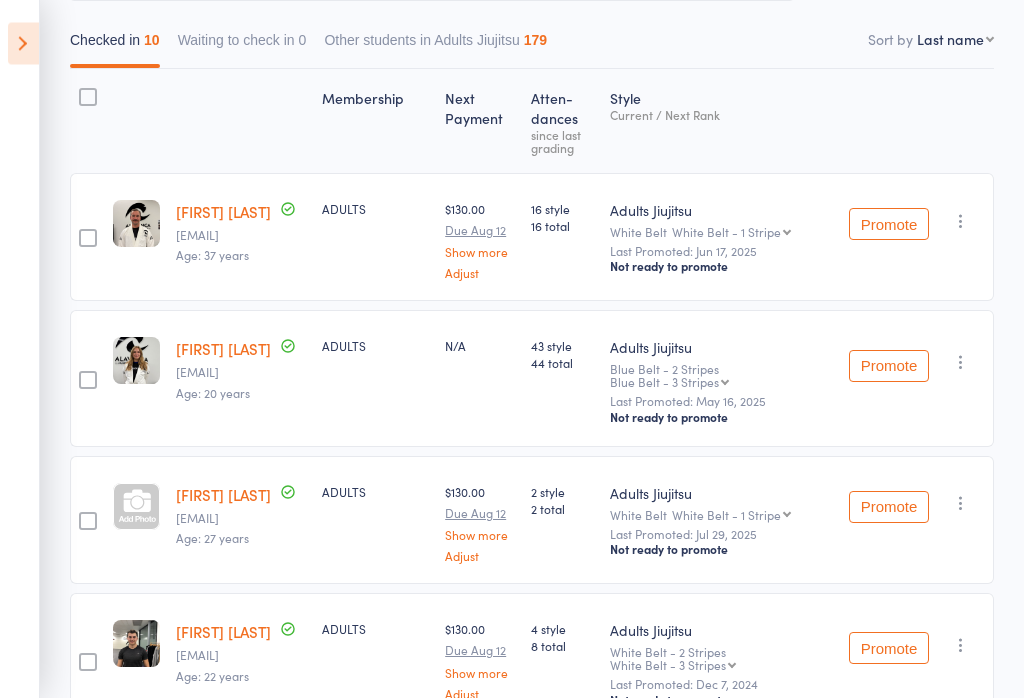 scroll, scrollTop: 0, scrollLeft: 0, axis: both 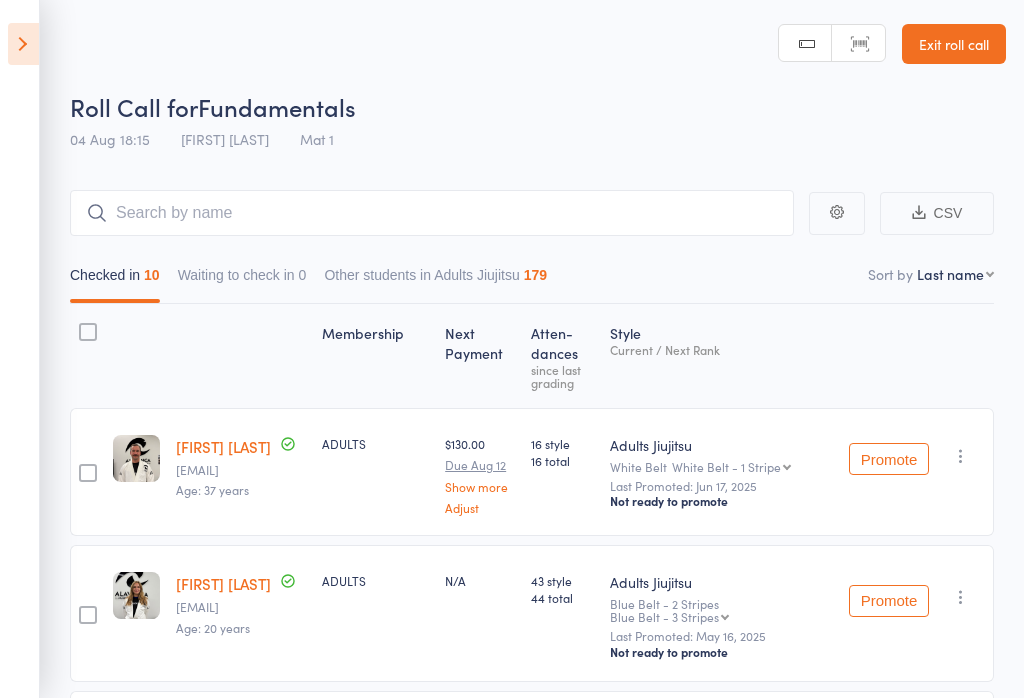 click on "Exit roll call" at bounding box center (954, 44) 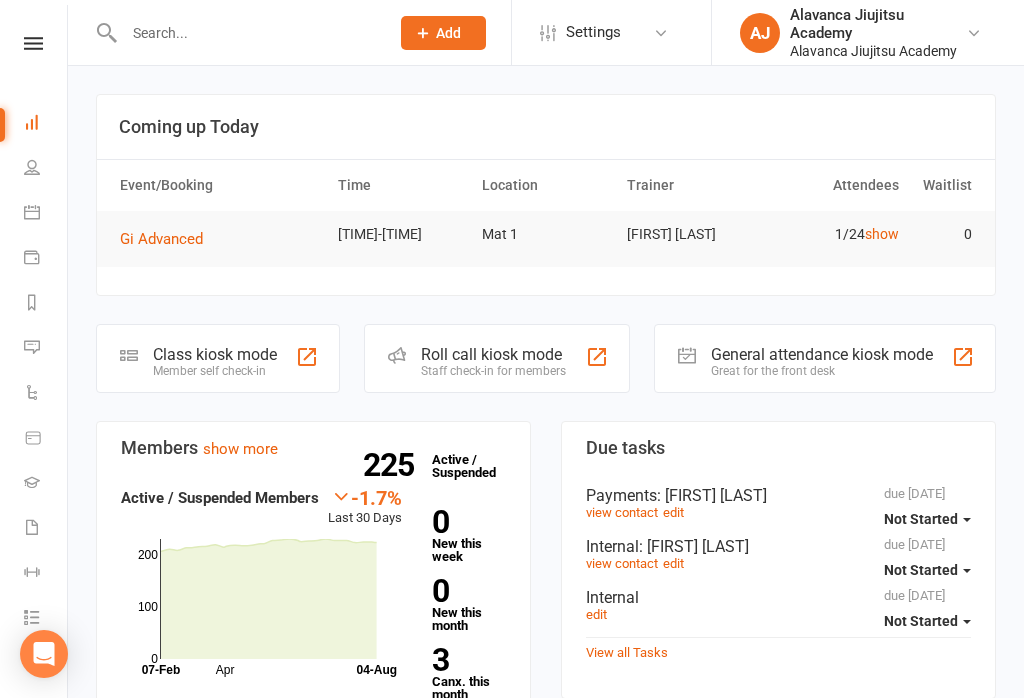 scroll, scrollTop: 0, scrollLeft: 0, axis: both 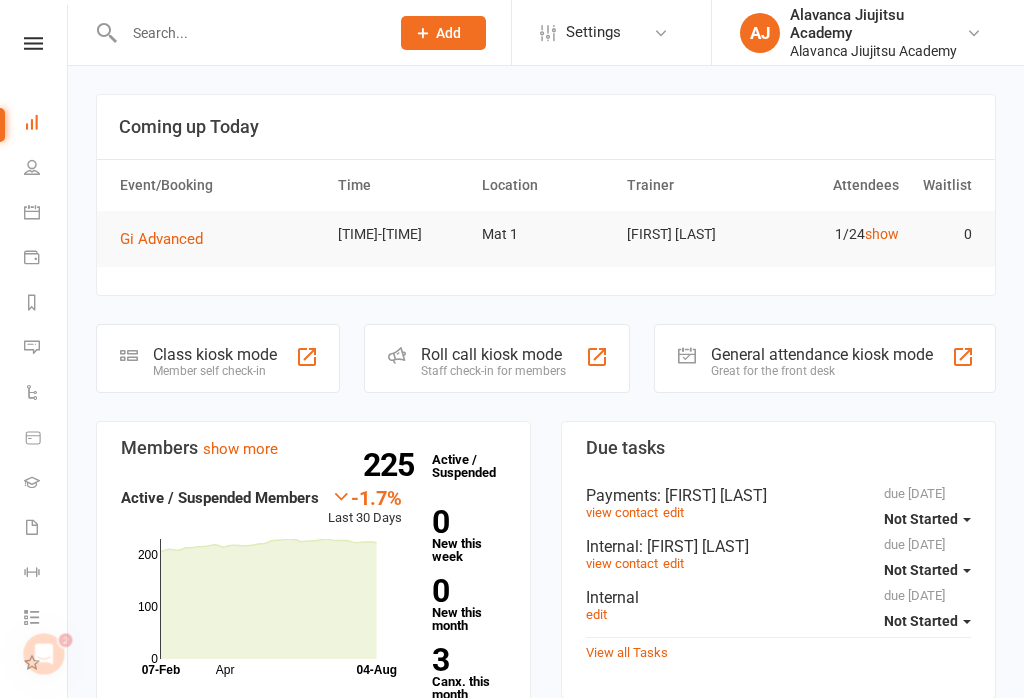 click on "Roll call kiosk mode" 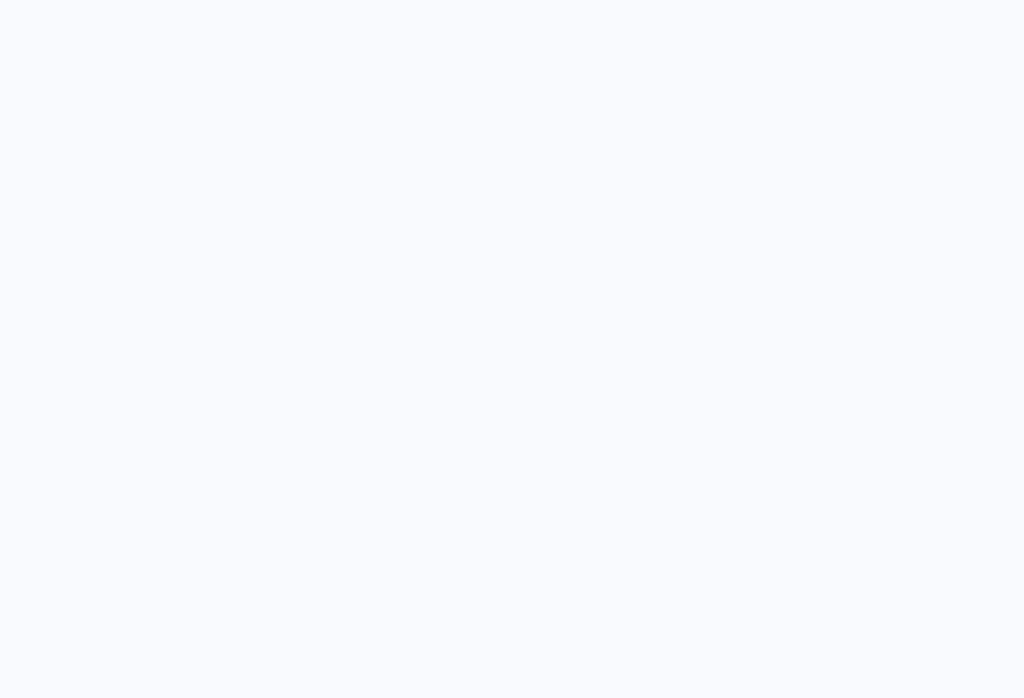 scroll, scrollTop: 0, scrollLeft: 0, axis: both 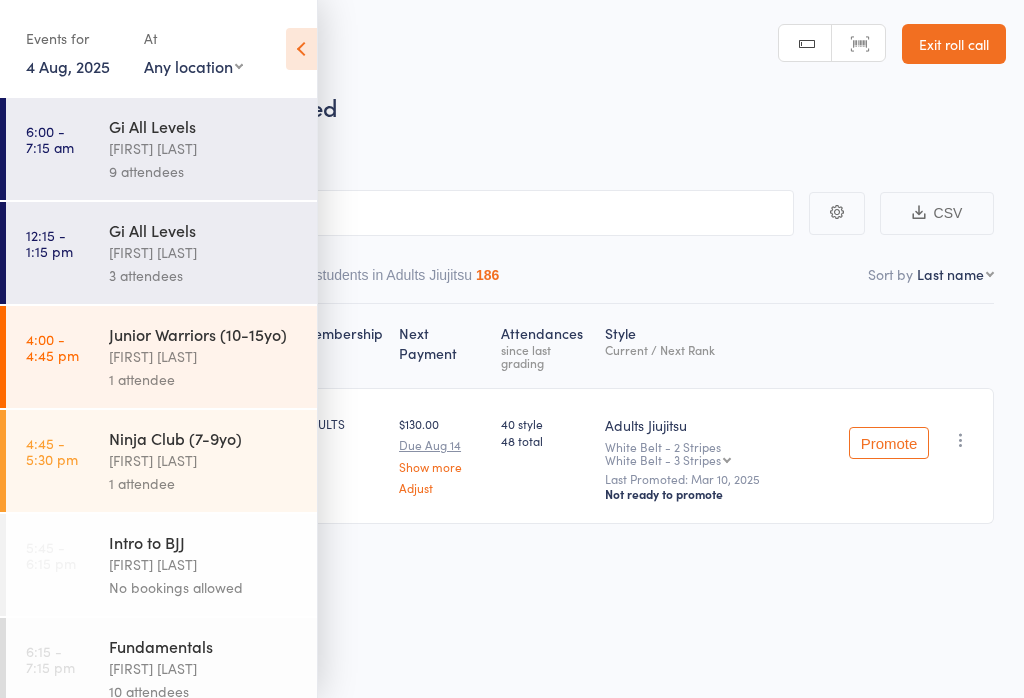 click at bounding box center (301, 49) 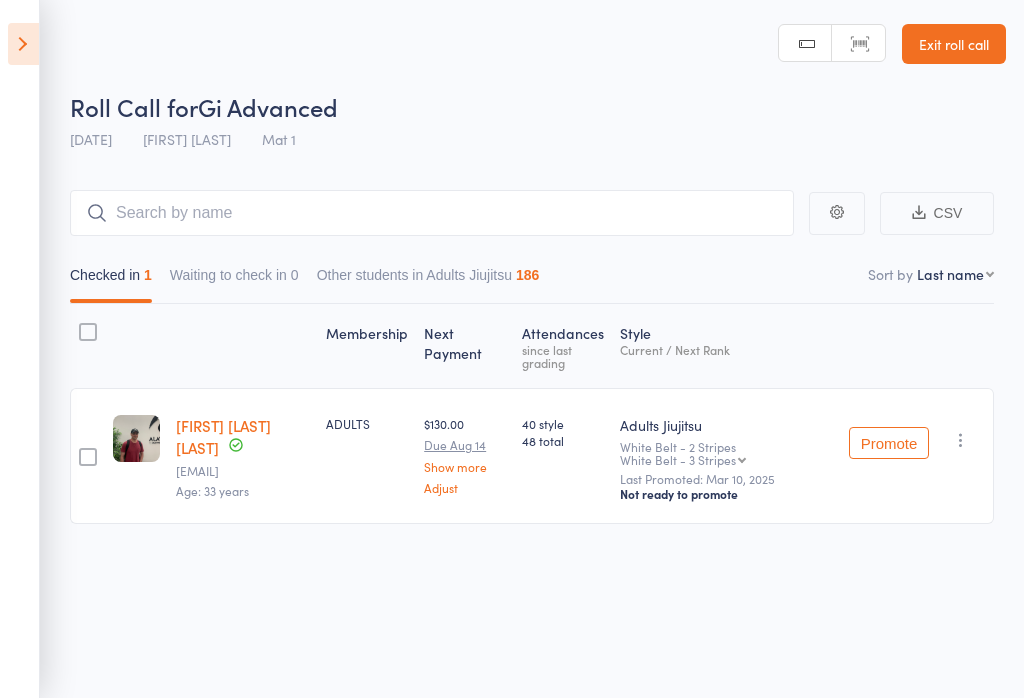 click at bounding box center [23, 44] 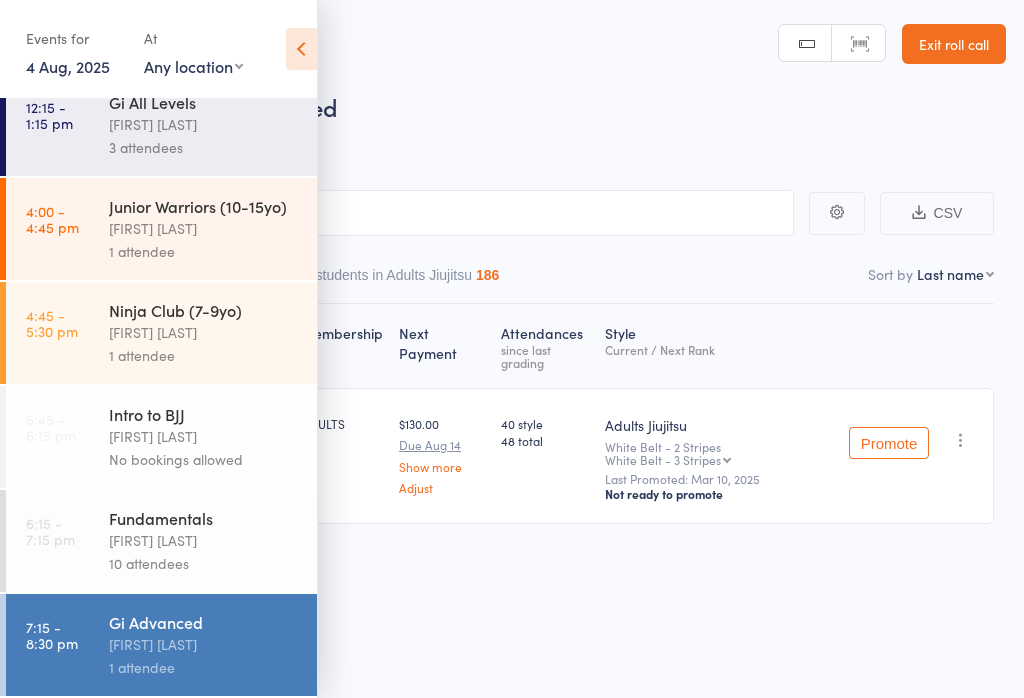 scroll, scrollTop: 142, scrollLeft: 0, axis: vertical 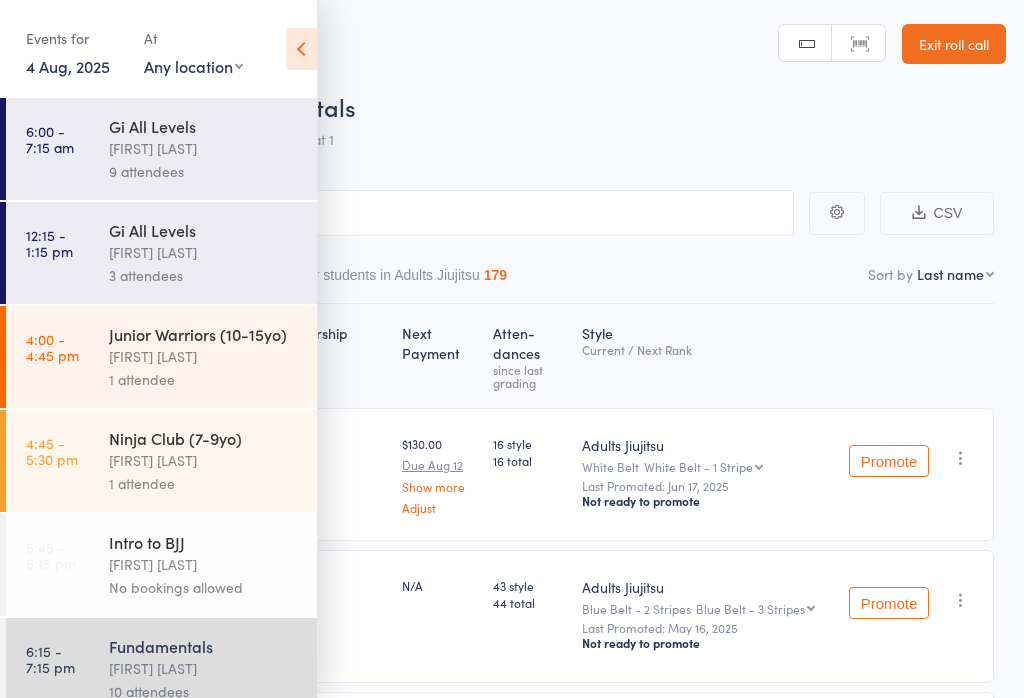 click at bounding box center [301, 49] 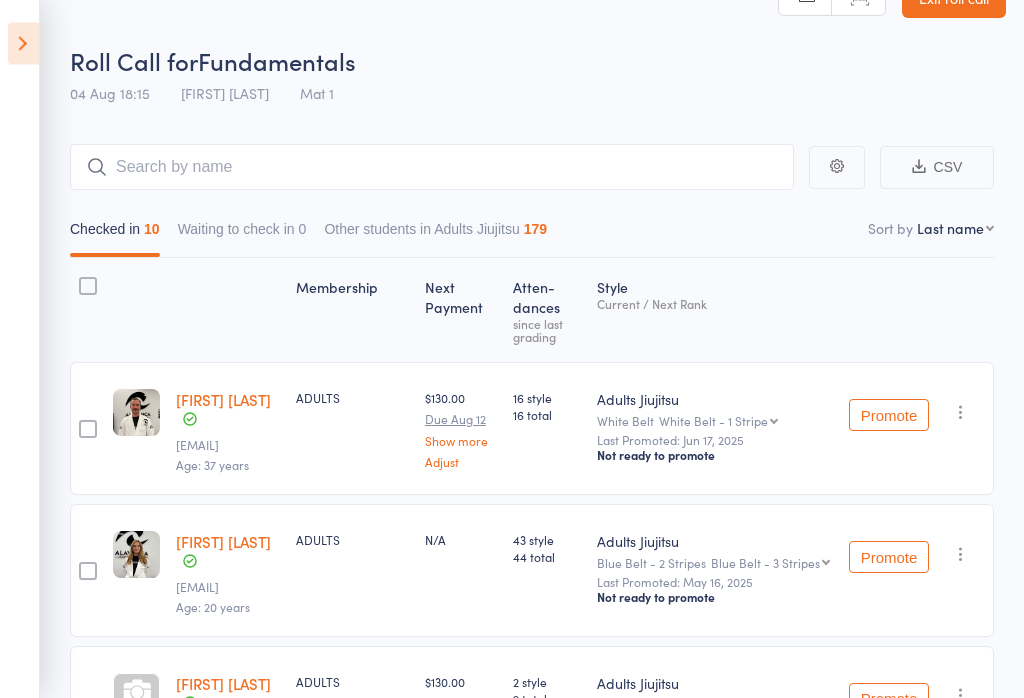 scroll, scrollTop: 0, scrollLeft: 0, axis: both 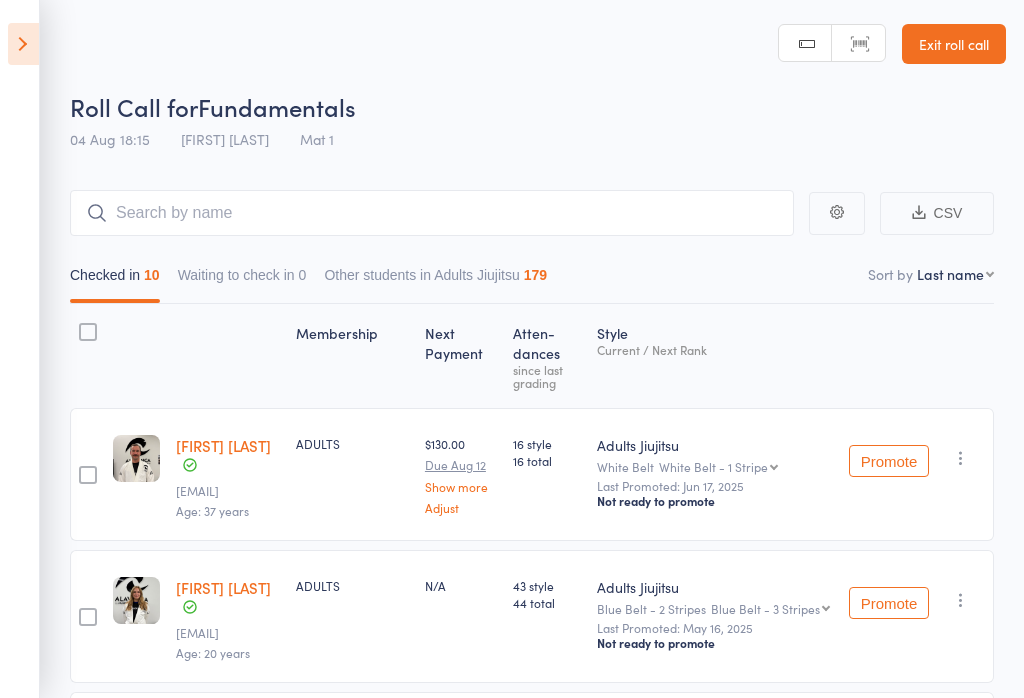 click on "Exit roll call" at bounding box center (954, 44) 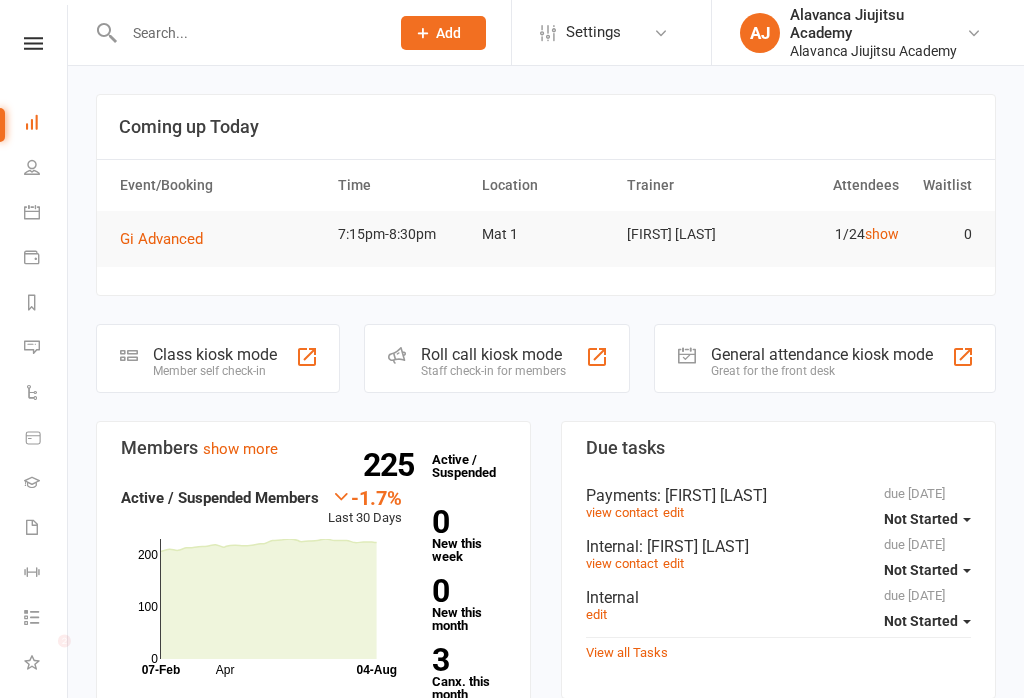 scroll, scrollTop: 0, scrollLeft: 0, axis: both 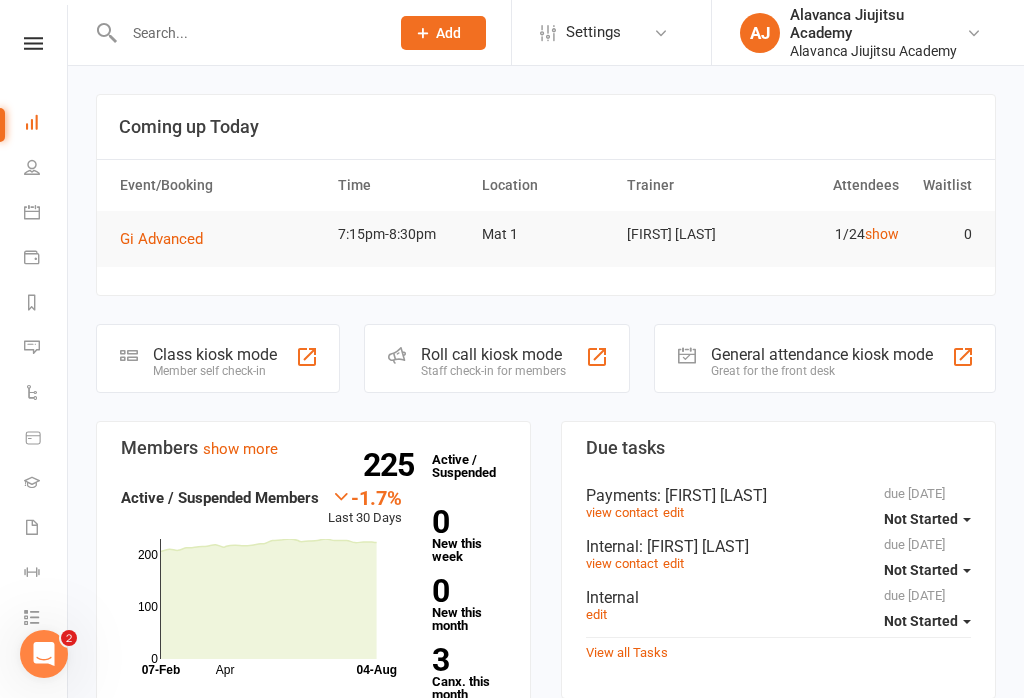 click on "Class kiosk mode Member self check-in" 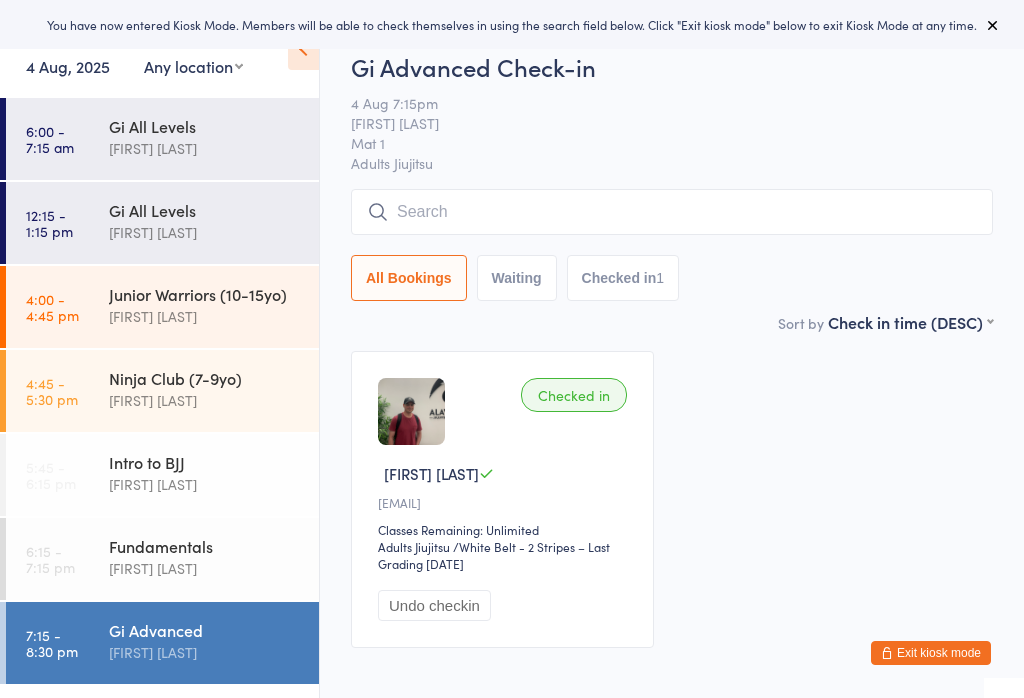 scroll, scrollTop: 0, scrollLeft: 0, axis: both 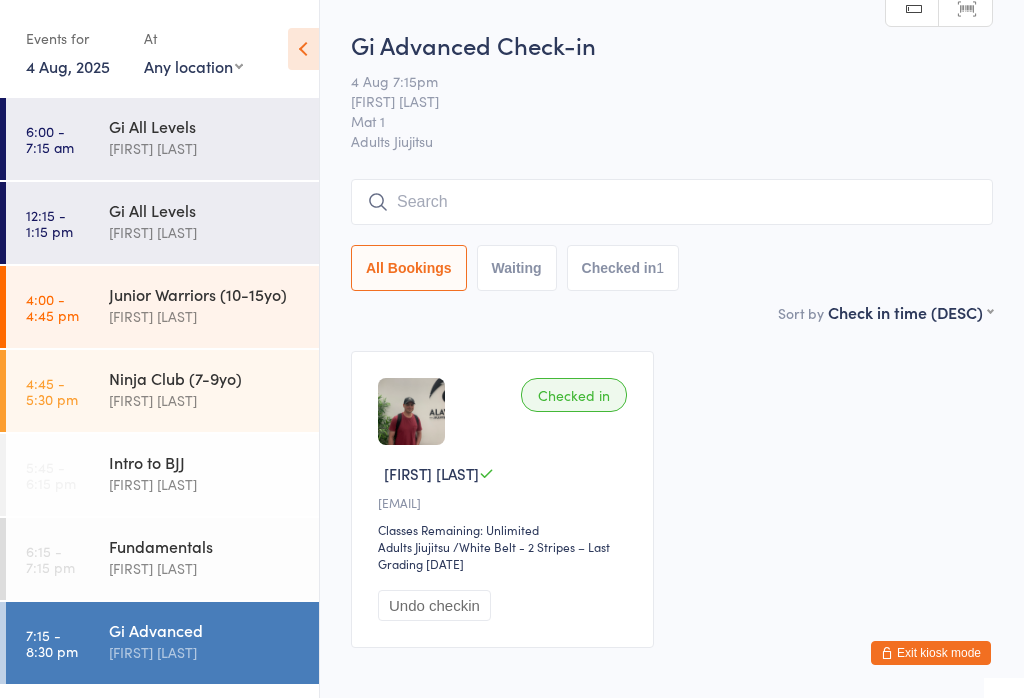 click on "Fundamentals" at bounding box center [205, 546] 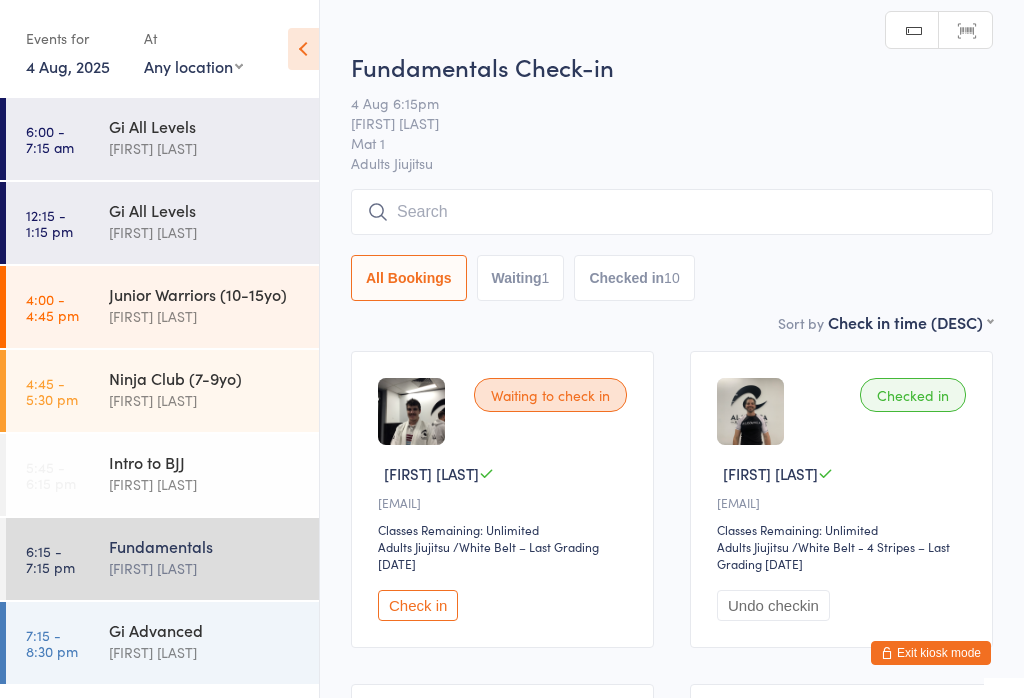 click on "Check in" at bounding box center [418, 605] 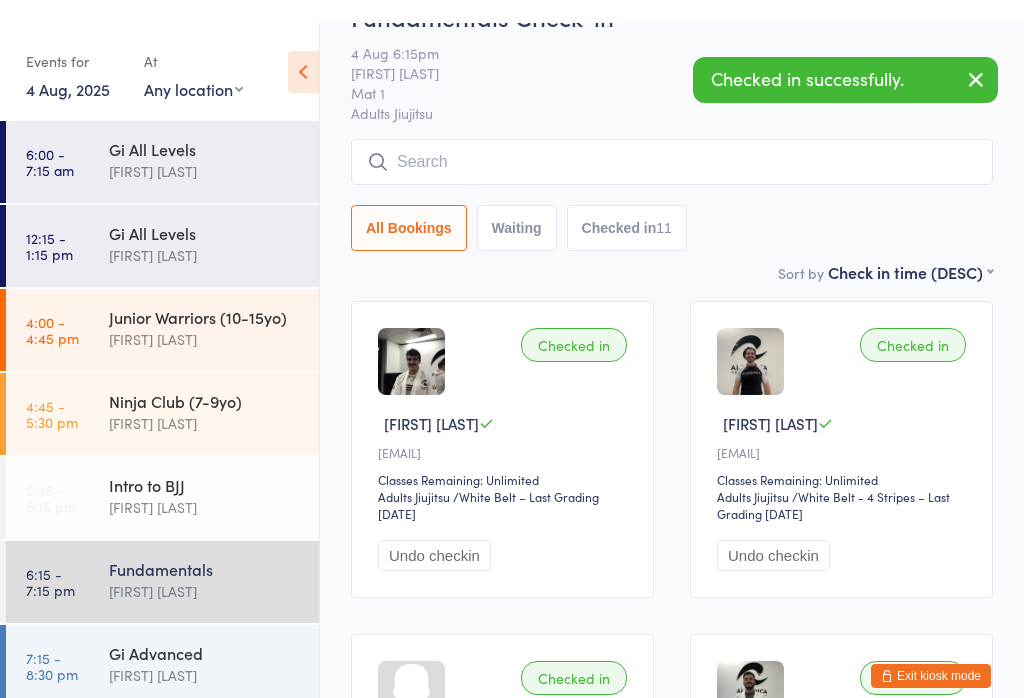 scroll, scrollTop: 0, scrollLeft: 0, axis: both 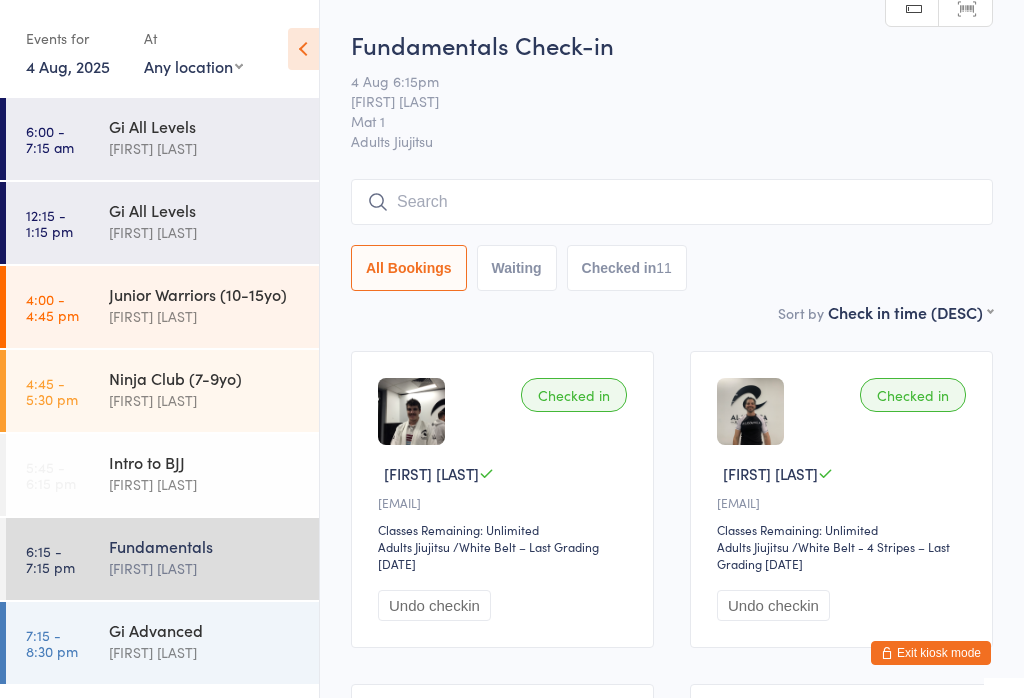 click on "[FIRST] [LAST]" at bounding box center (205, 652) 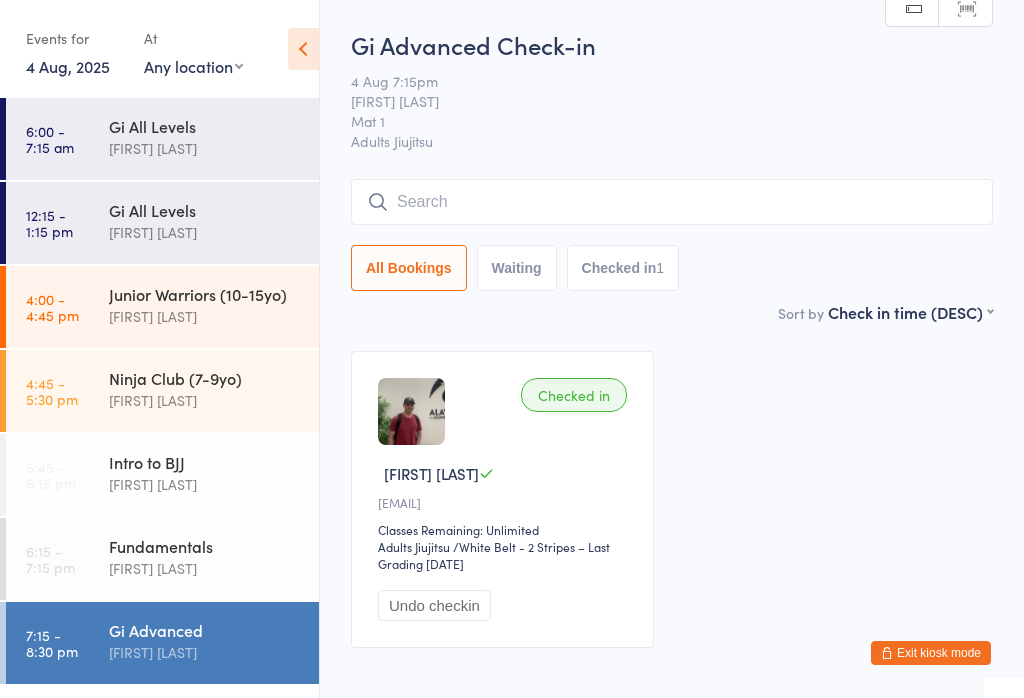 click at bounding box center [672, 202] 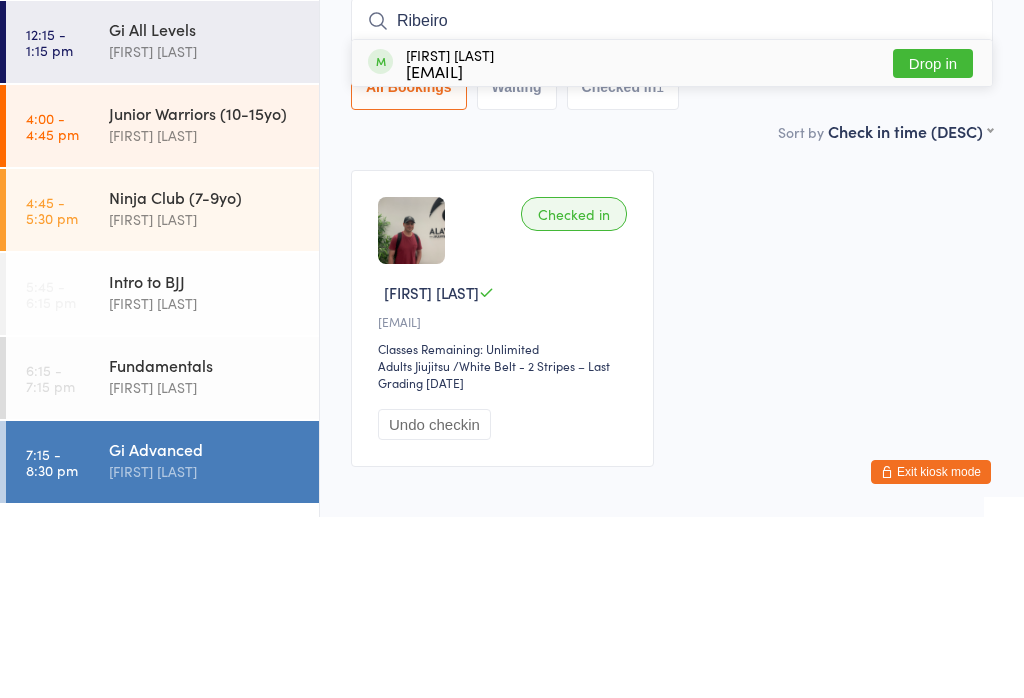 type on "Ribeiro" 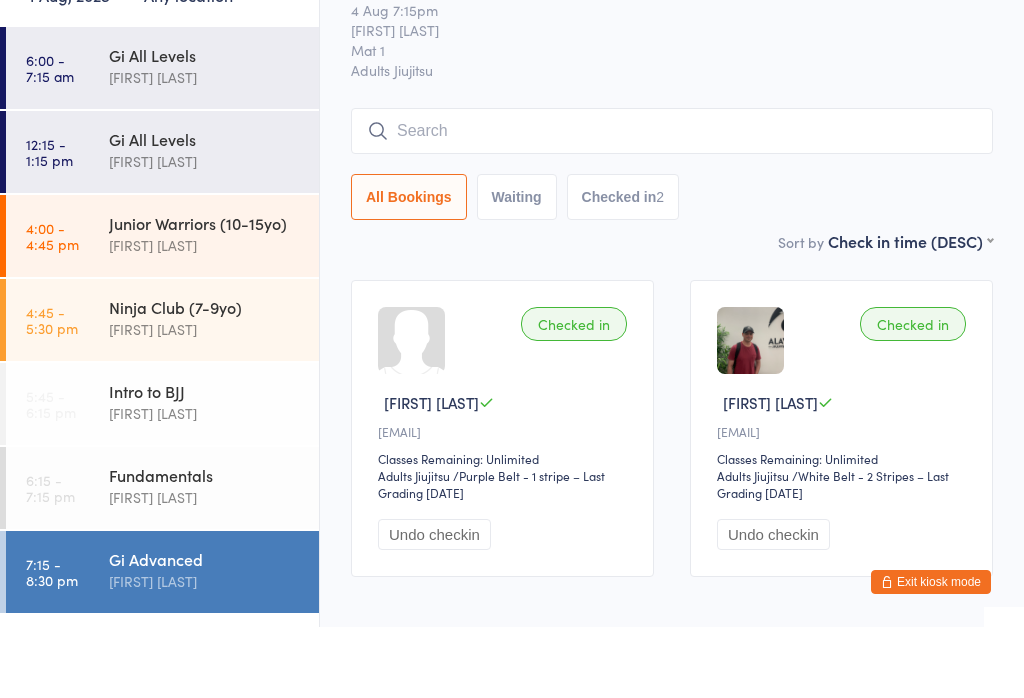 scroll, scrollTop: 72, scrollLeft: 0, axis: vertical 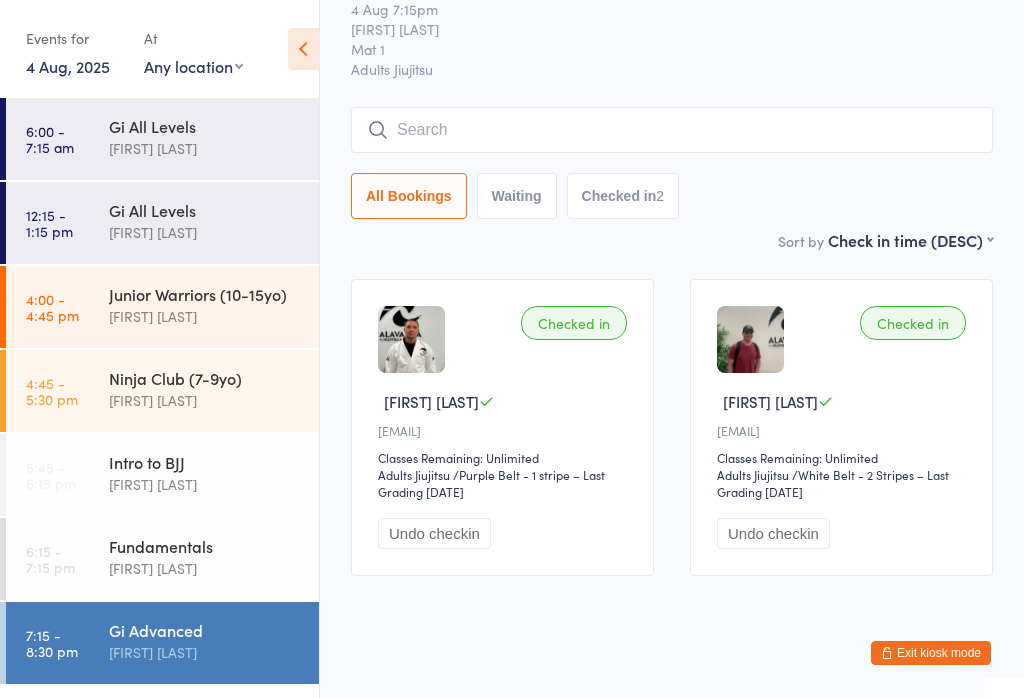 click on "[FIRST] [LAST]" at bounding box center [205, 652] 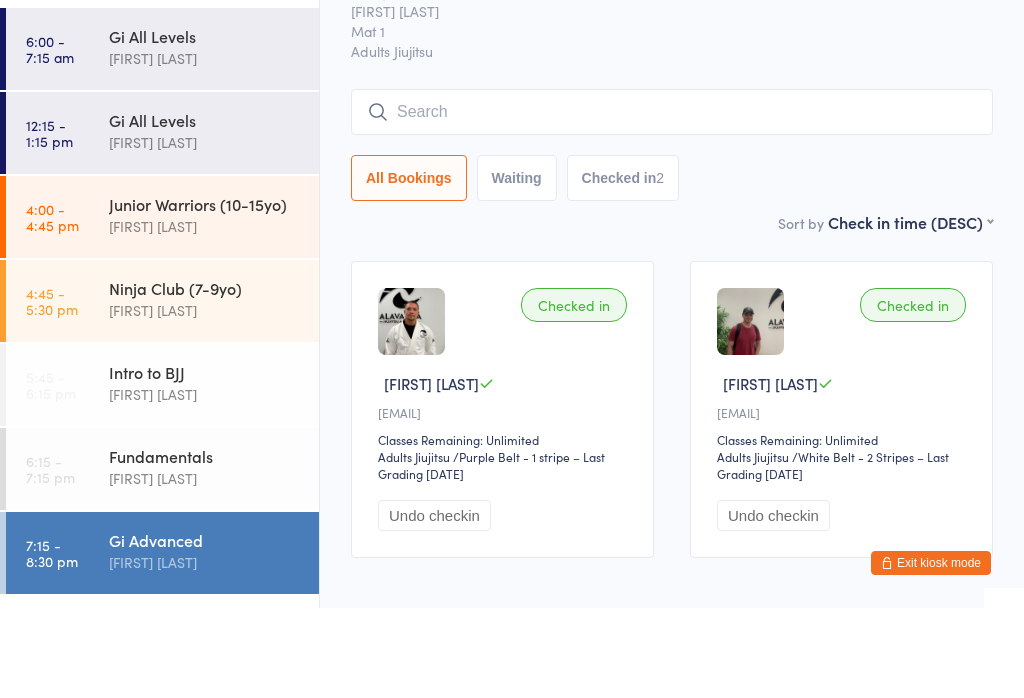 scroll, scrollTop: 72, scrollLeft: 0, axis: vertical 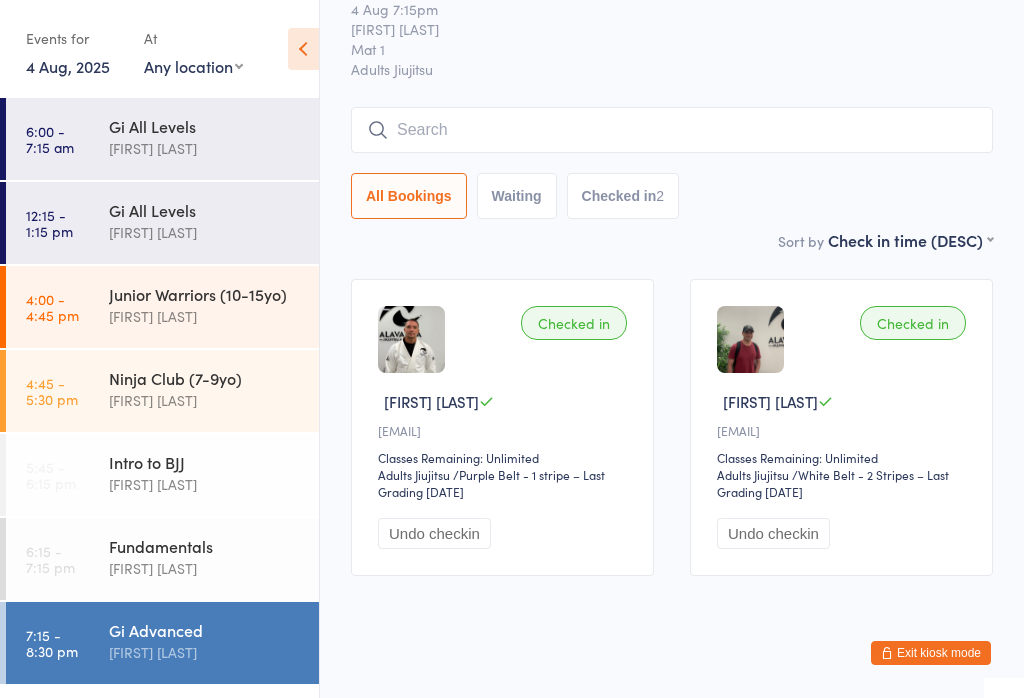 click on "Gi Advanced Check-in 4 [TIME] [FIRST] [LAST] Mat 1 Adults Jiujitsu Manual search Scanner input All Bookings Waiting Checked in 2 Sort by Check in time (DESC) First name (ASC) First name (DESC) Last name (ASC) Last name (DESC) Check in time (ASC) Check in time (DESC) Rank (ASC) Rank (DESC) Checked in [FIRST] [LAST] [EMAIL] Classes Remaining: Unlimited Adults Jiujitsu Adults Jiujitsu / Purple Belt - 1 stripe – Last Grading [DATE] Undo checkin Checked in [FIRST] [LAST] [EMAIL] Classes Remaining: Unlimited Adults Jiujitsu Adults Jiujitsu / White Belt - 2 Stripes – Last Grading [DATE] Undo checkin" at bounding box center [672, 275] 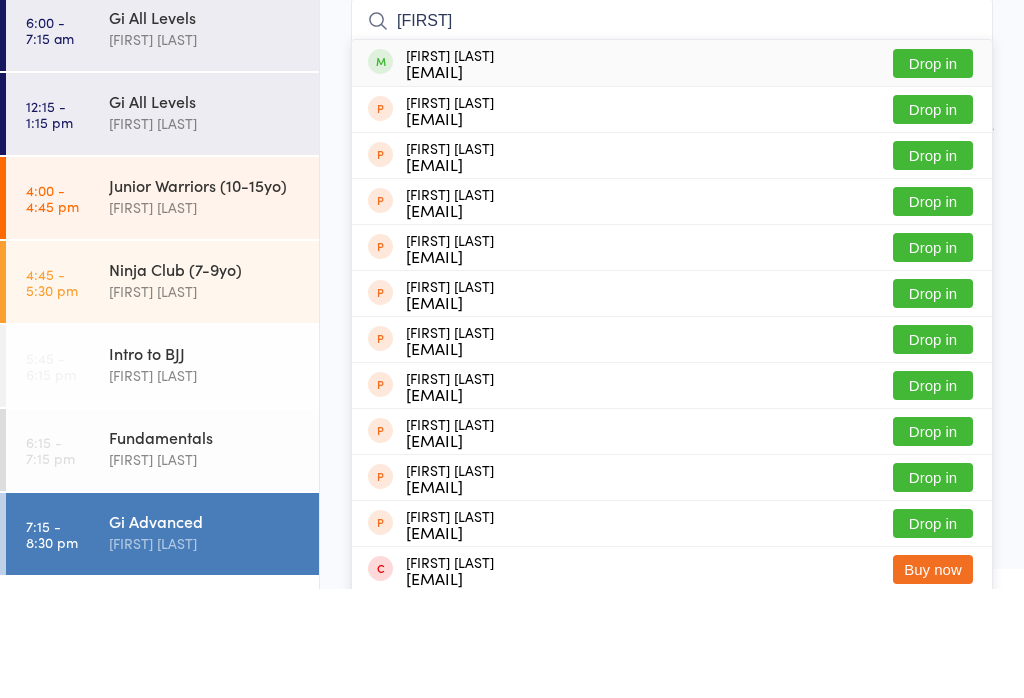 type on "[FIRST]" 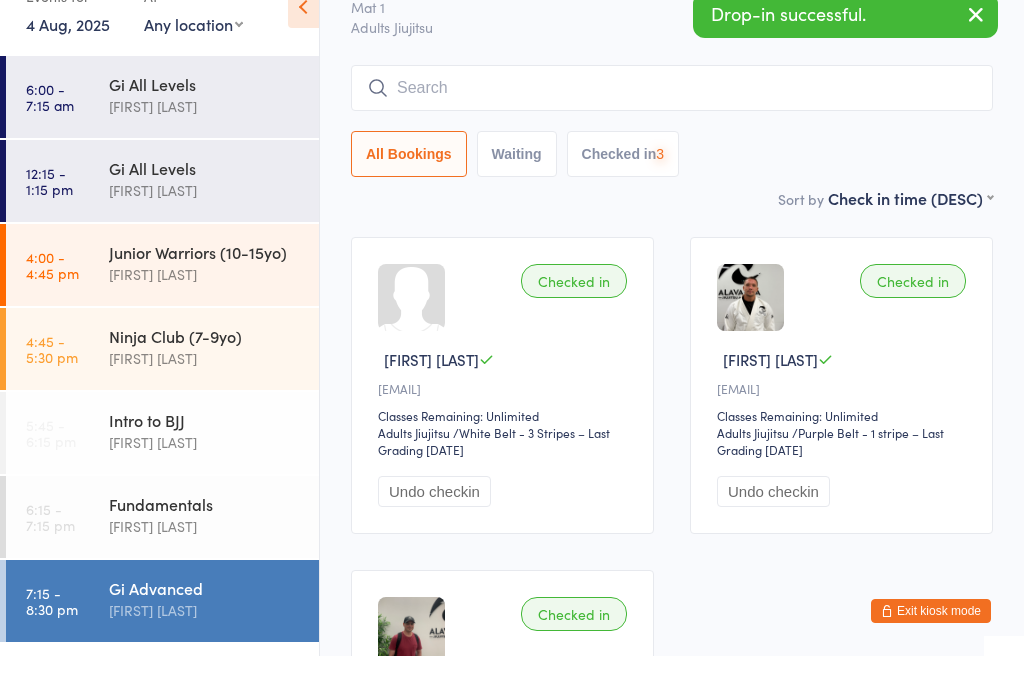scroll, scrollTop: 114, scrollLeft: 0, axis: vertical 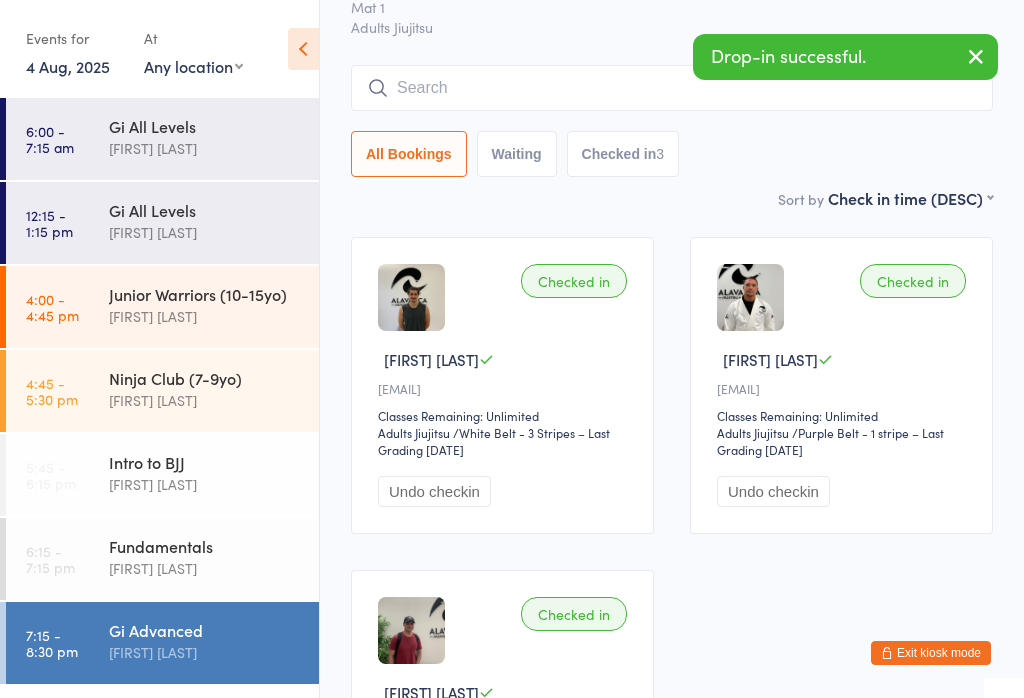 click at bounding box center [672, 88] 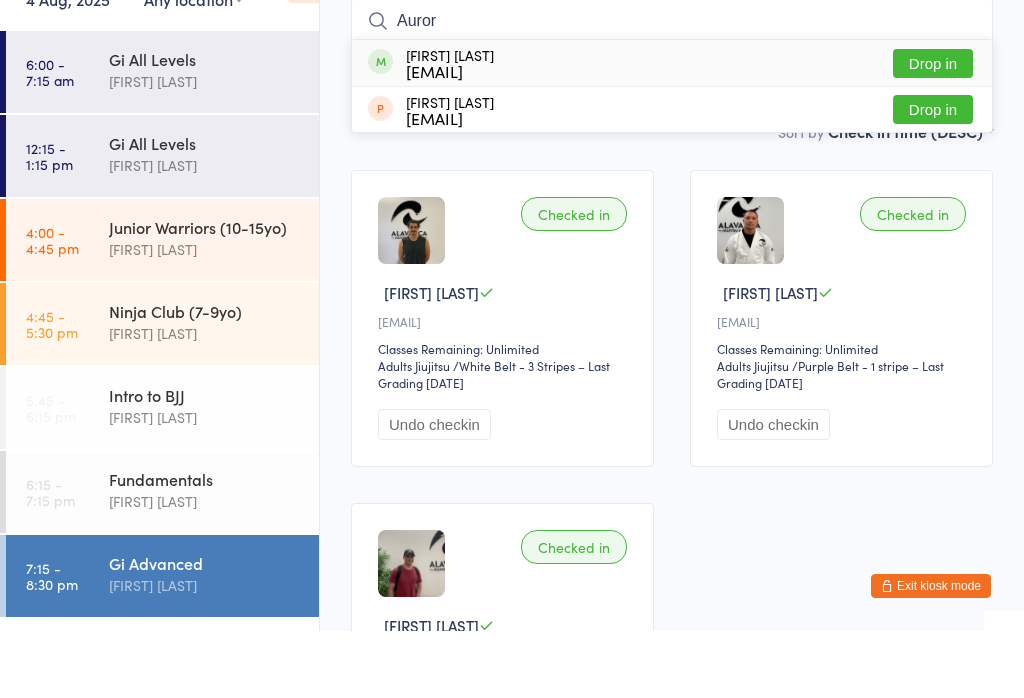 type on "Auror" 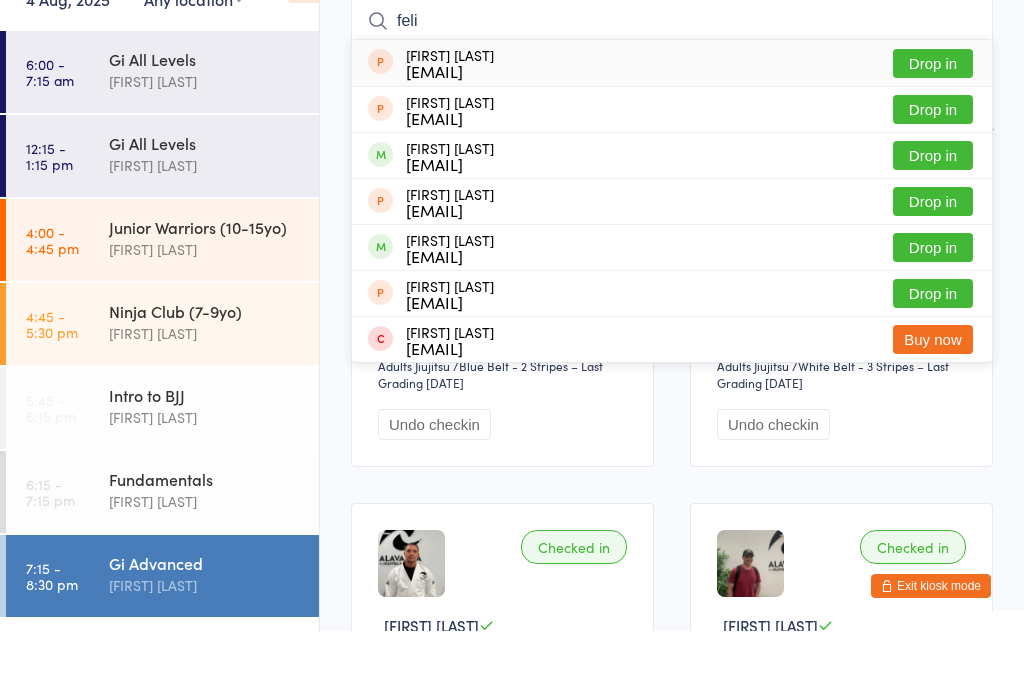 type on "feli" 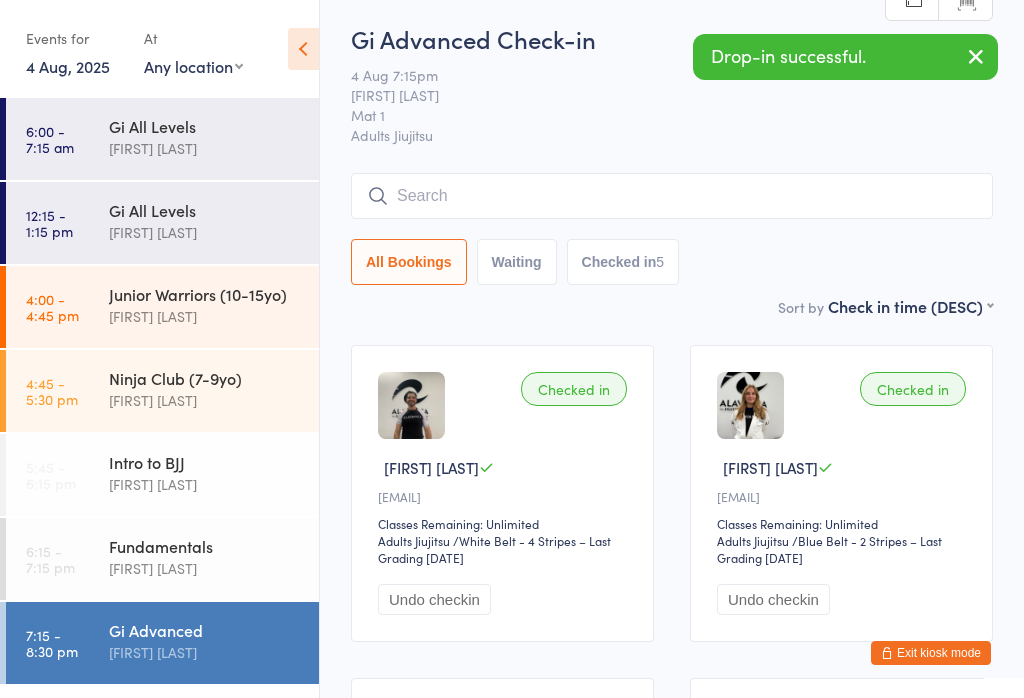 scroll, scrollTop: 0, scrollLeft: 0, axis: both 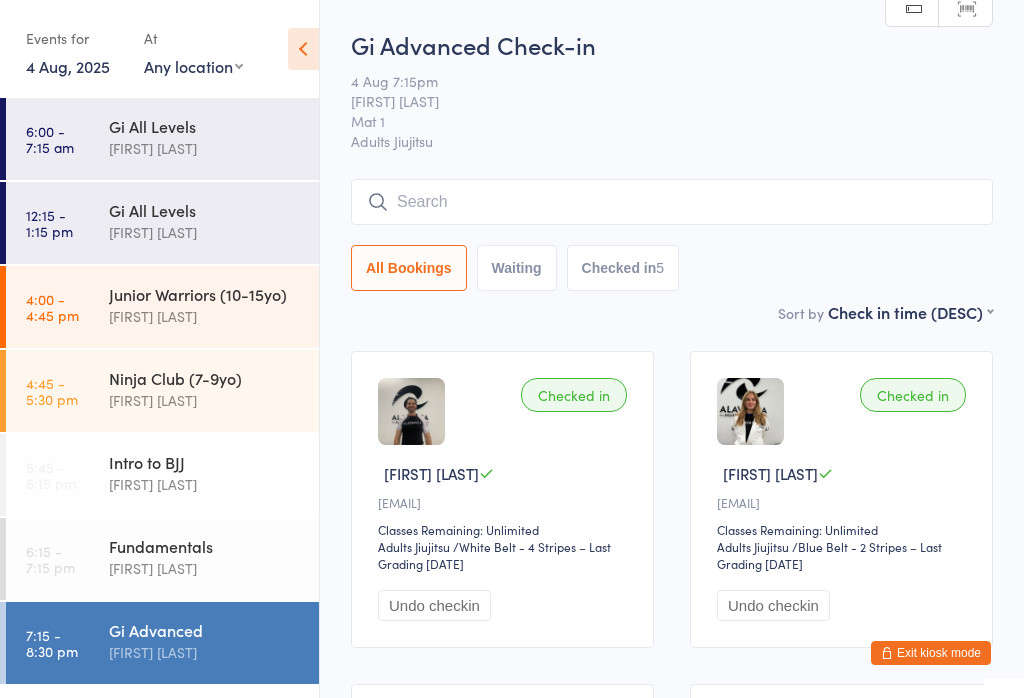 click at bounding box center [672, 202] 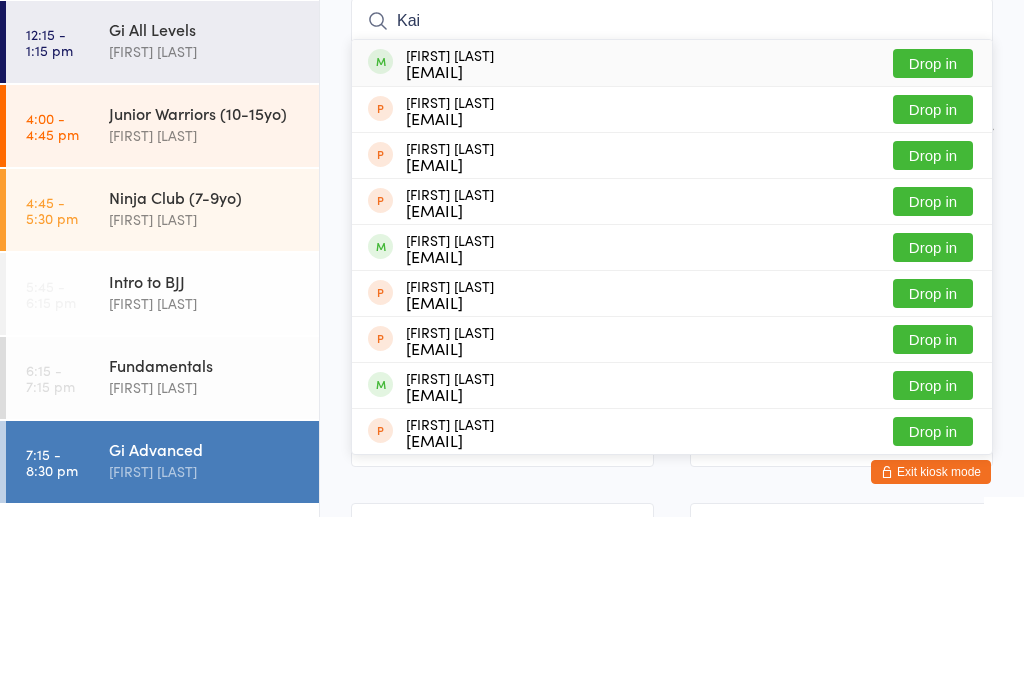type on "Kai" 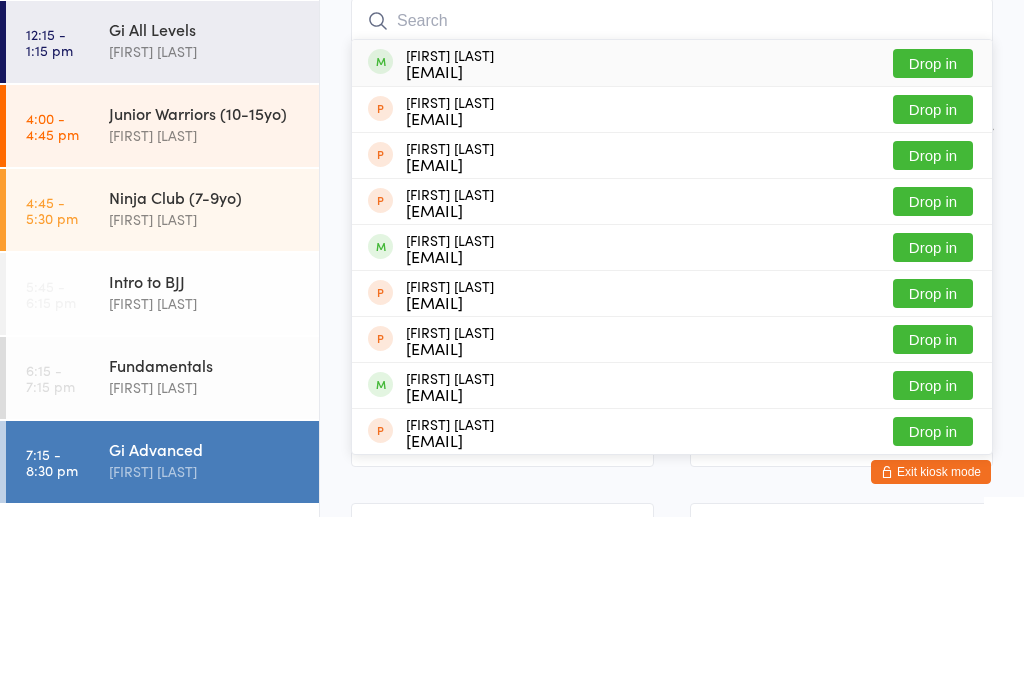 scroll, scrollTop: 181, scrollLeft: 0, axis: vertical 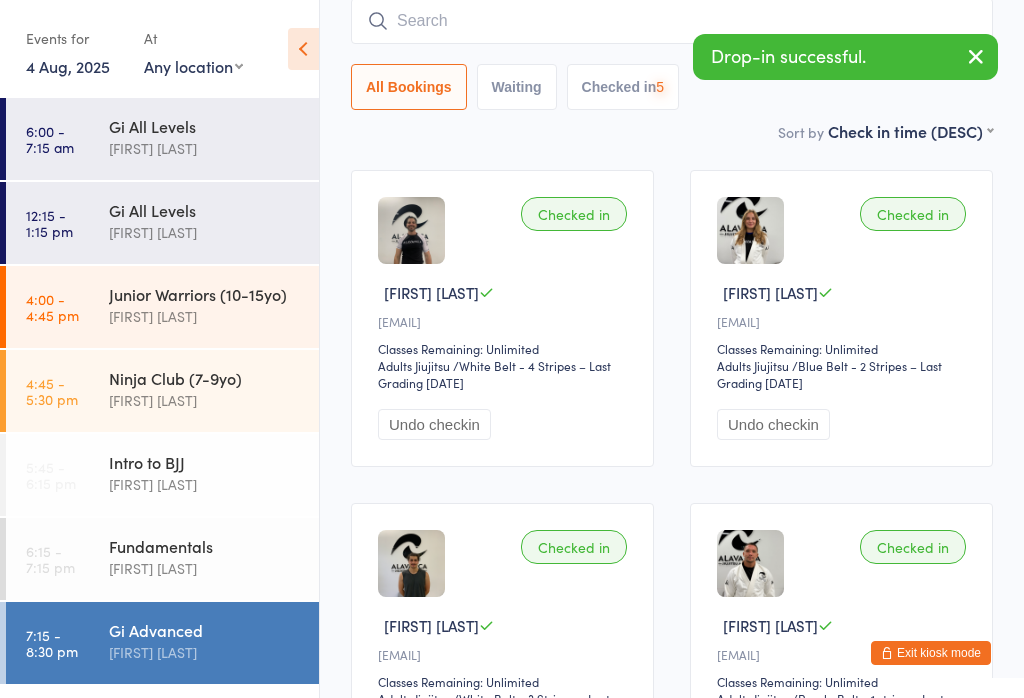 click at bounding box center (672, 21) 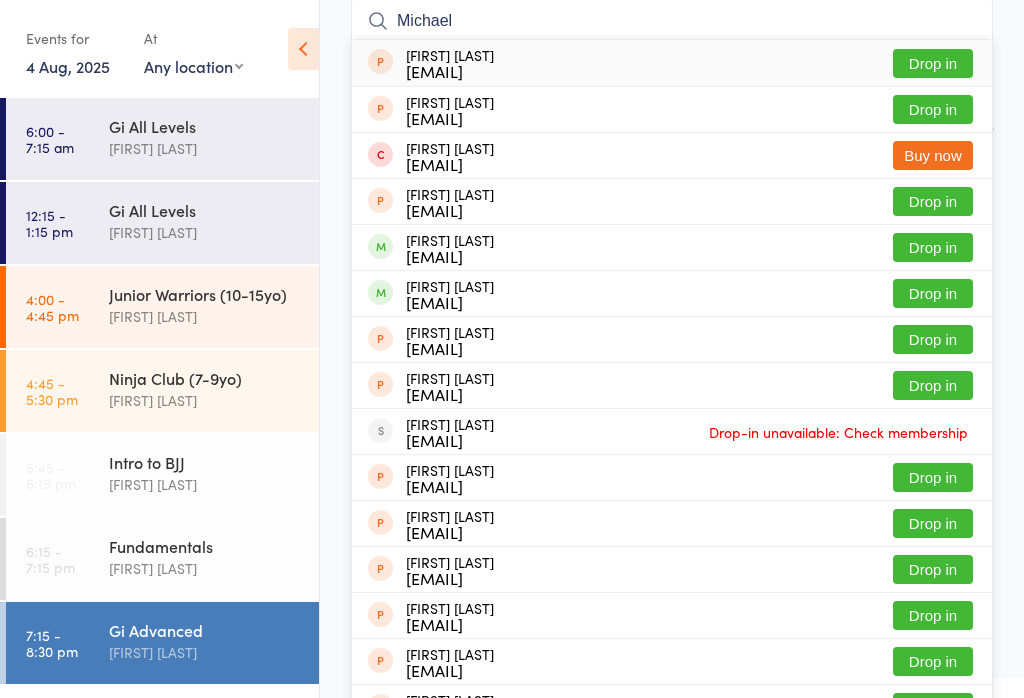 type on "Michael" 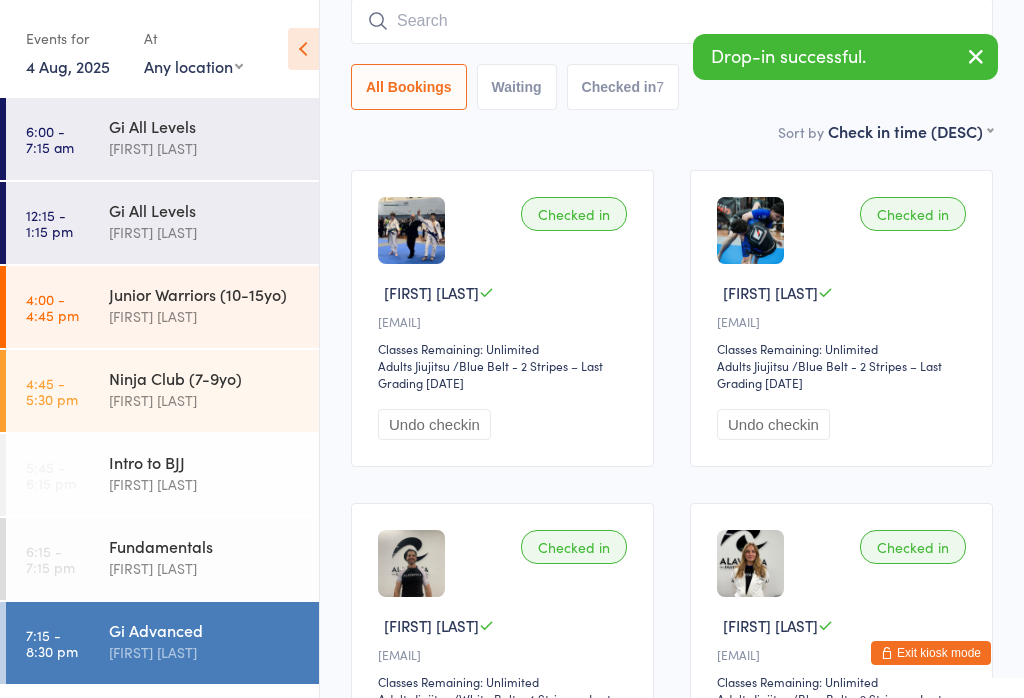 click at bounding box center (672, 21) 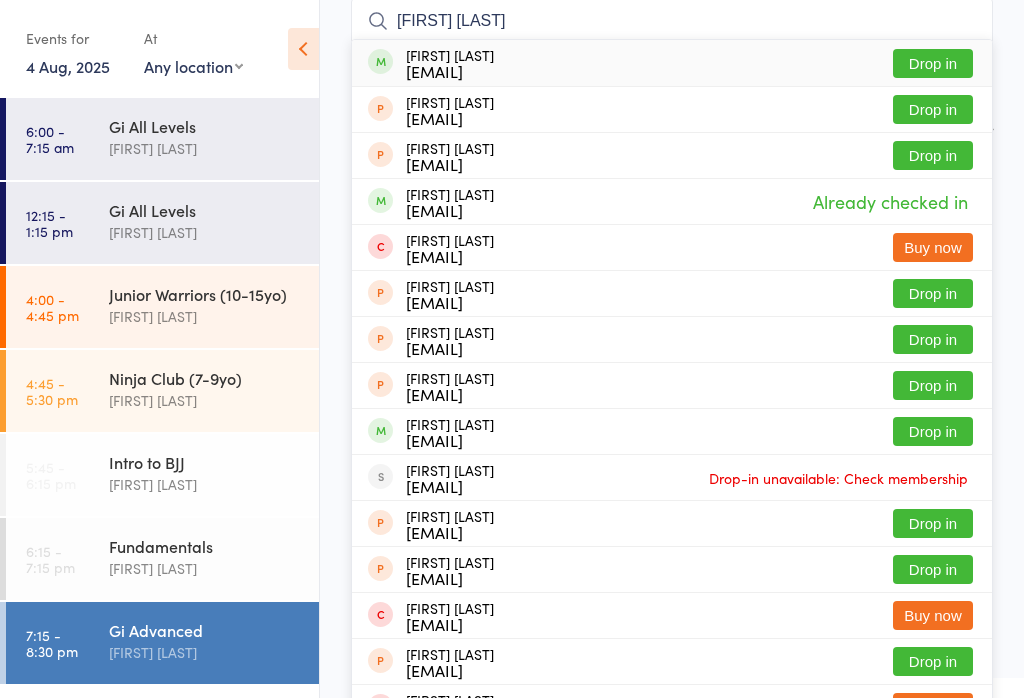type on "[FIRST] [LAST]" 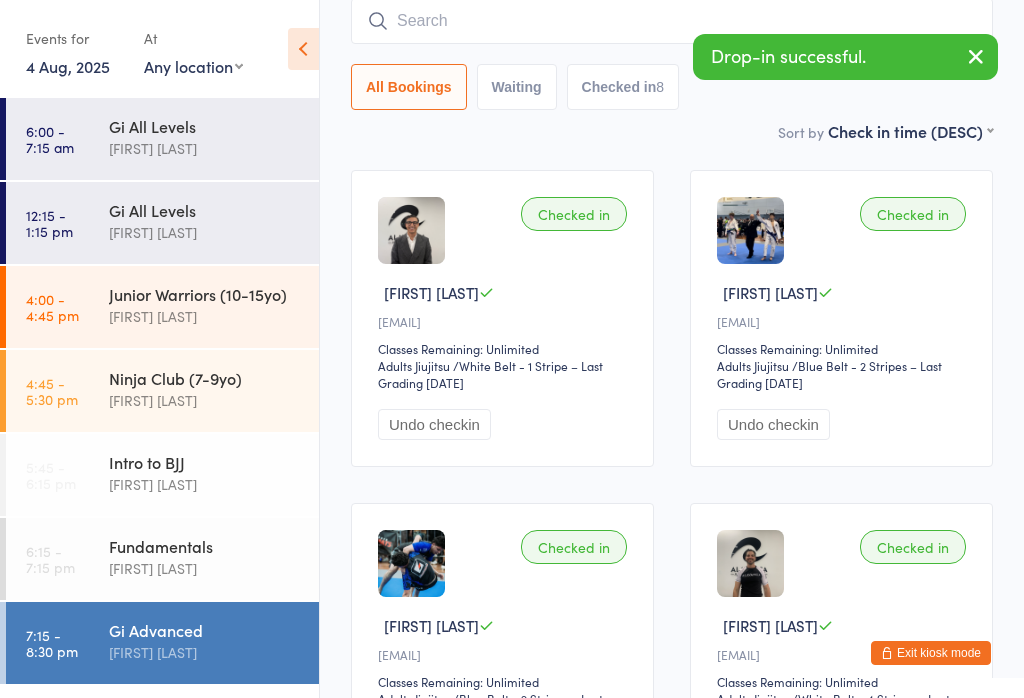 click on "Fundamentals" at bounding box center [205, 546] 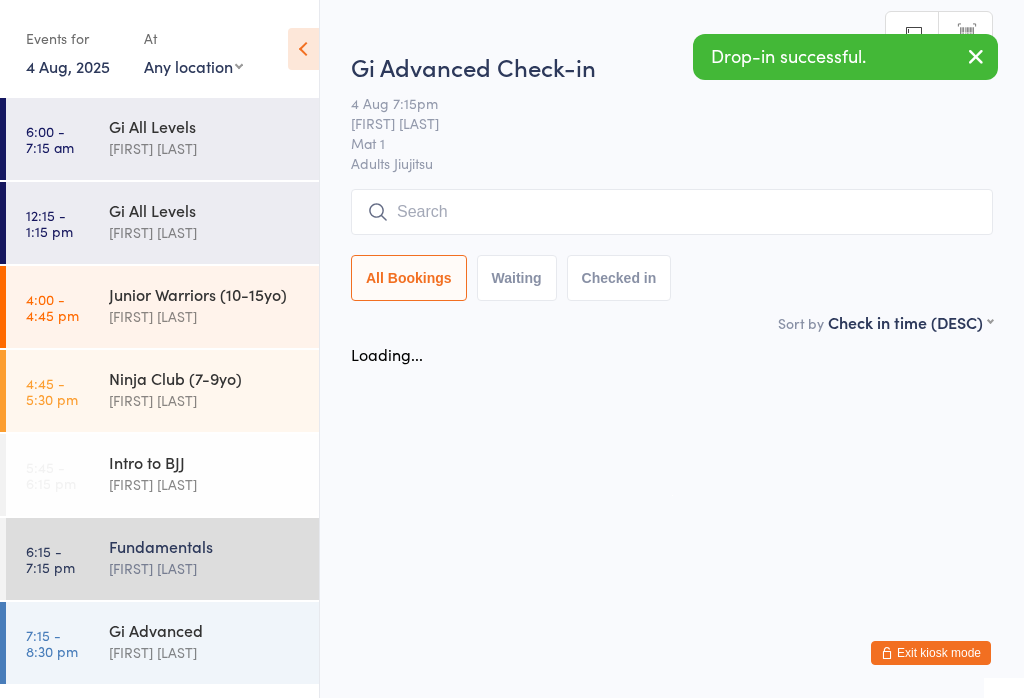 scroll, scrollTop: 0, scrollLeft: 0, axis: both 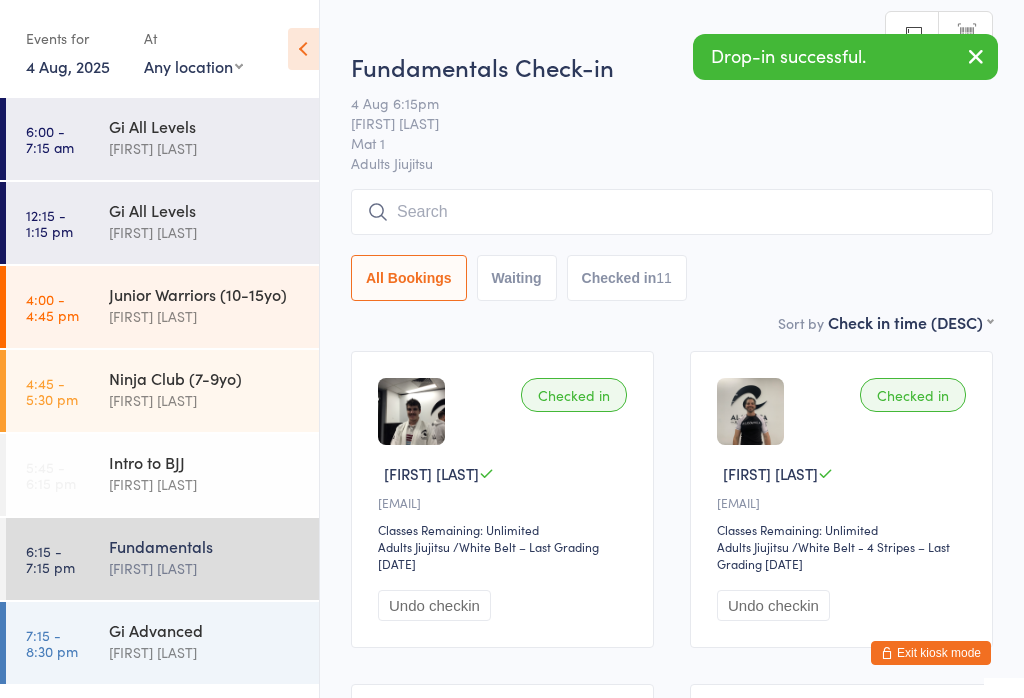 click at bounding box center [672, 212] 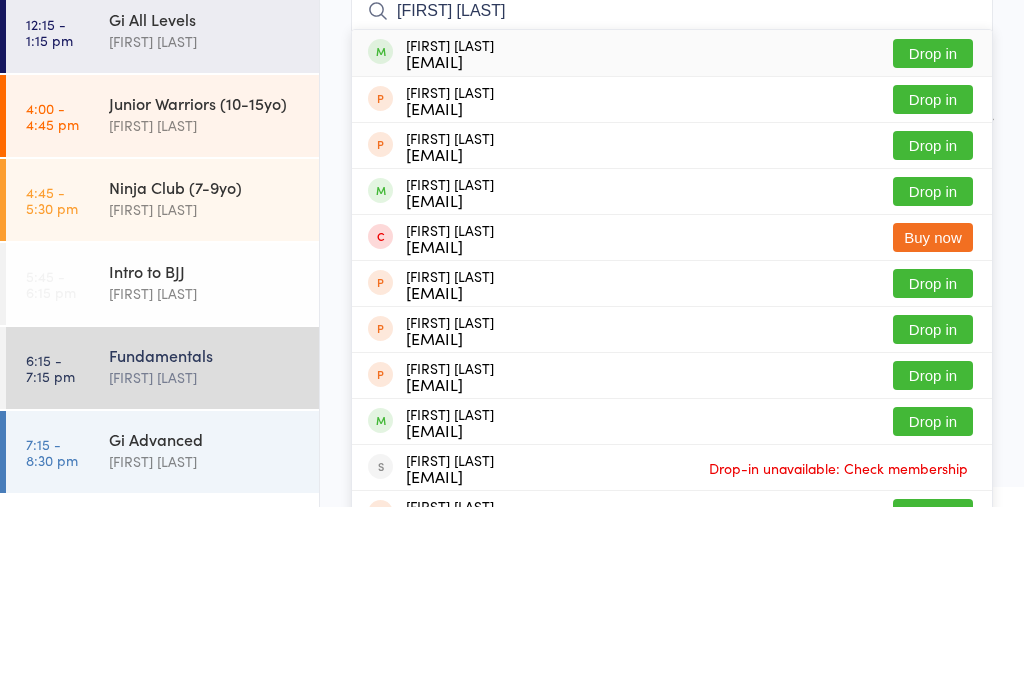type on "[FIRST] [LAST]" 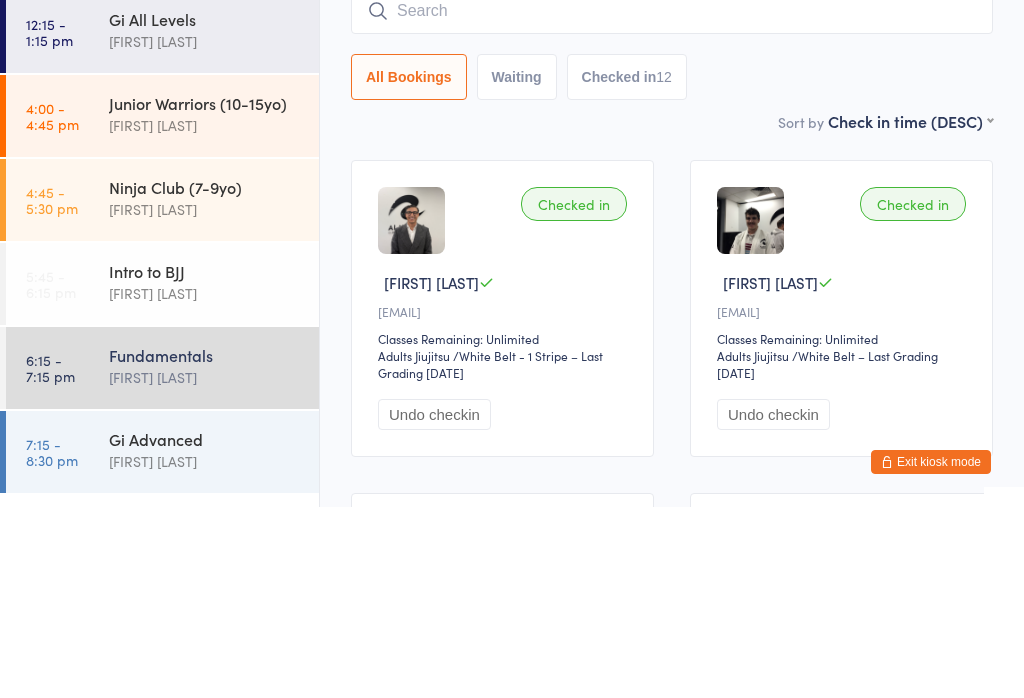 scroll, scrollTop: 191, scrollLeft: 0, axis: vertical 